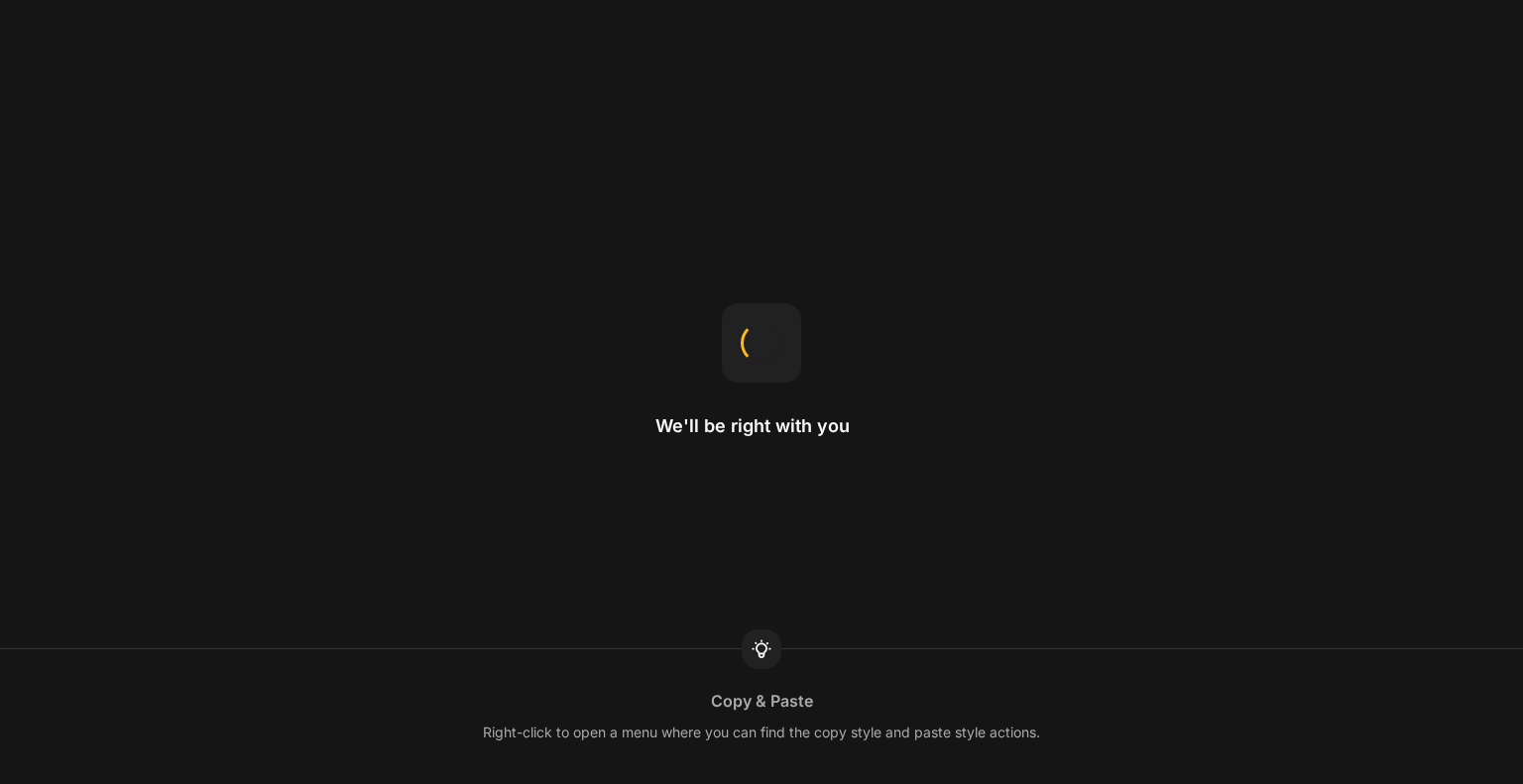 scroll, scrollTop: 0, scrollLeft: 0, axis: both 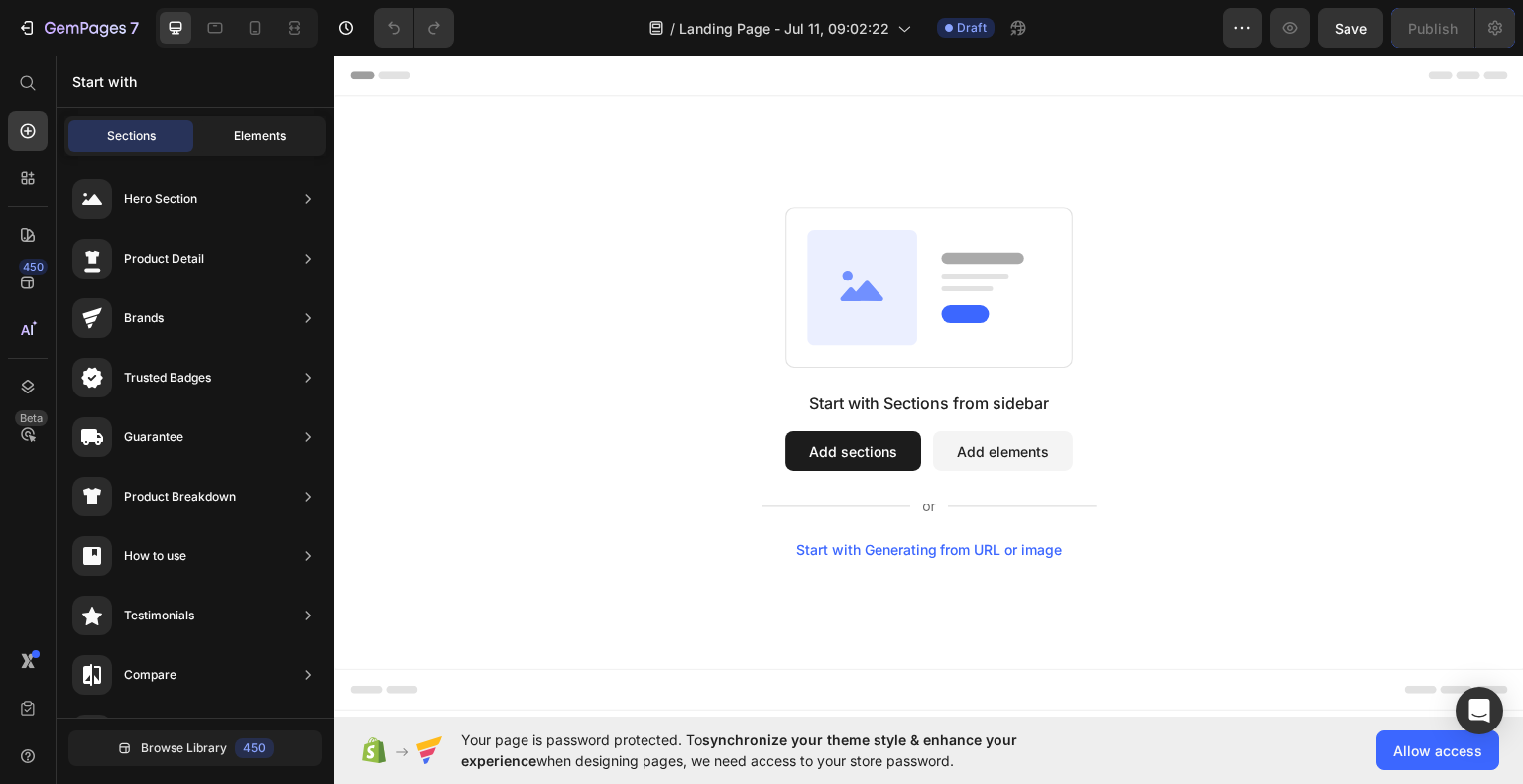 click on "Elements" at bounding box center [260, 136] 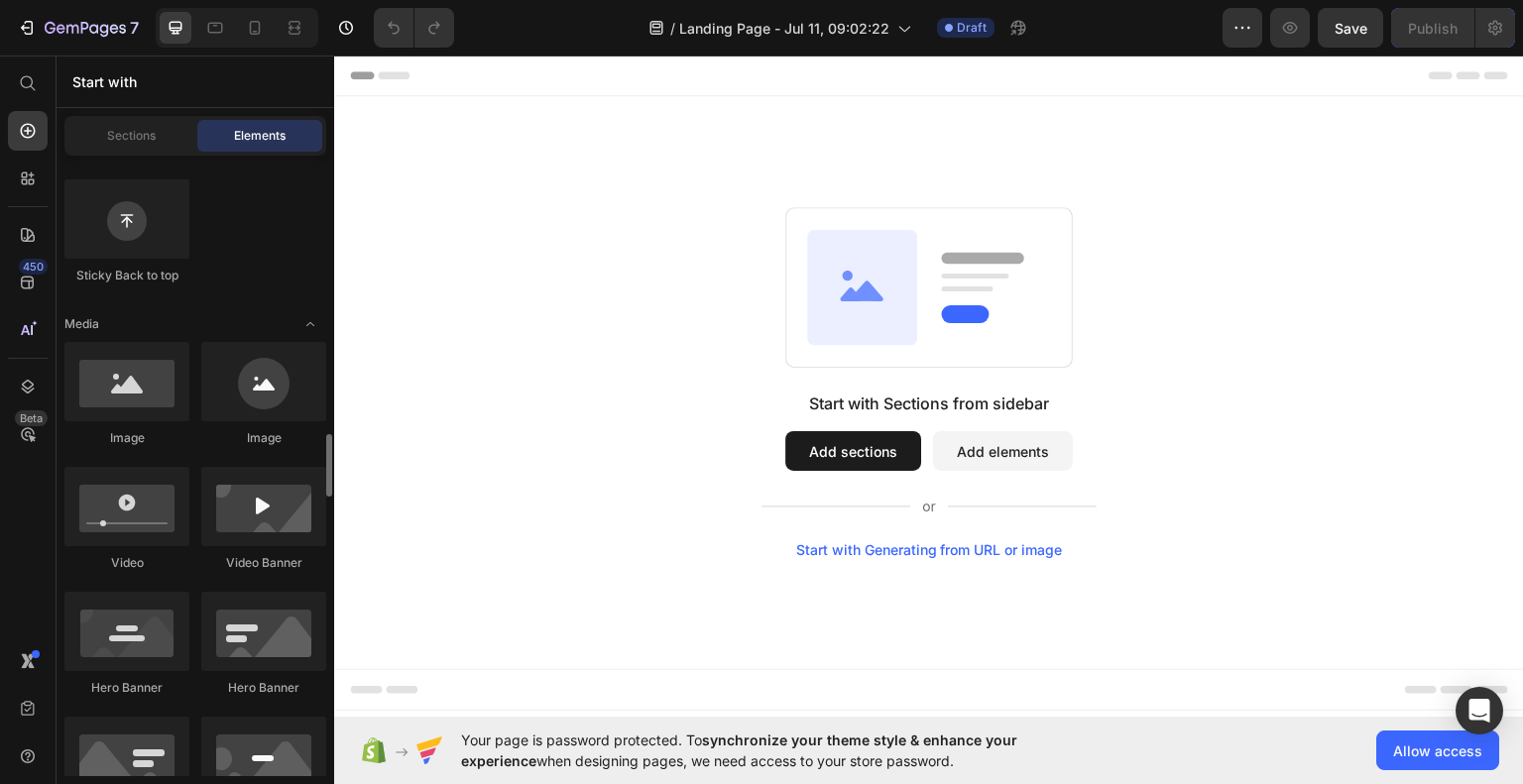 scroll, scrollTop: 793, scrollLeft: 0, axis: vertical 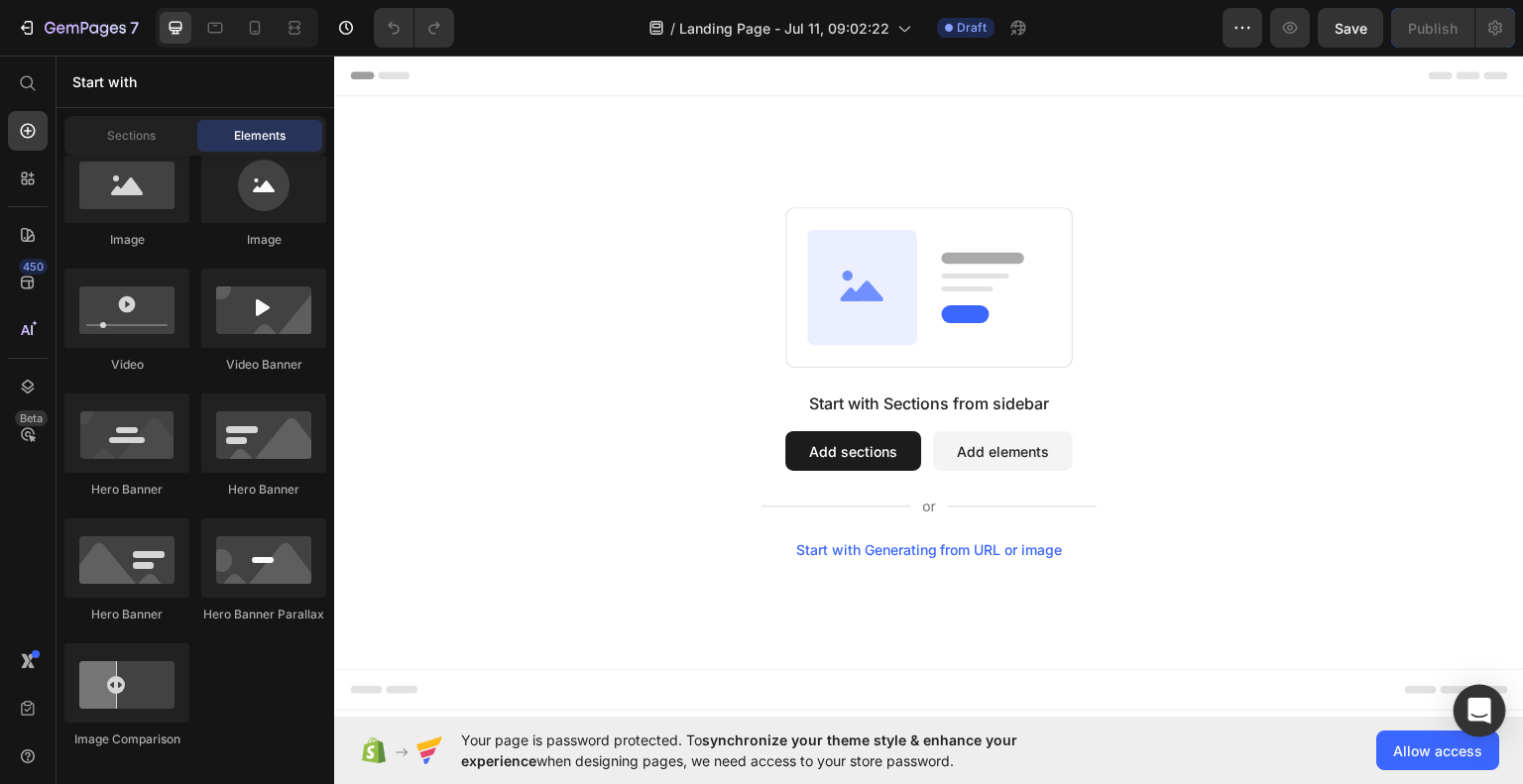 click 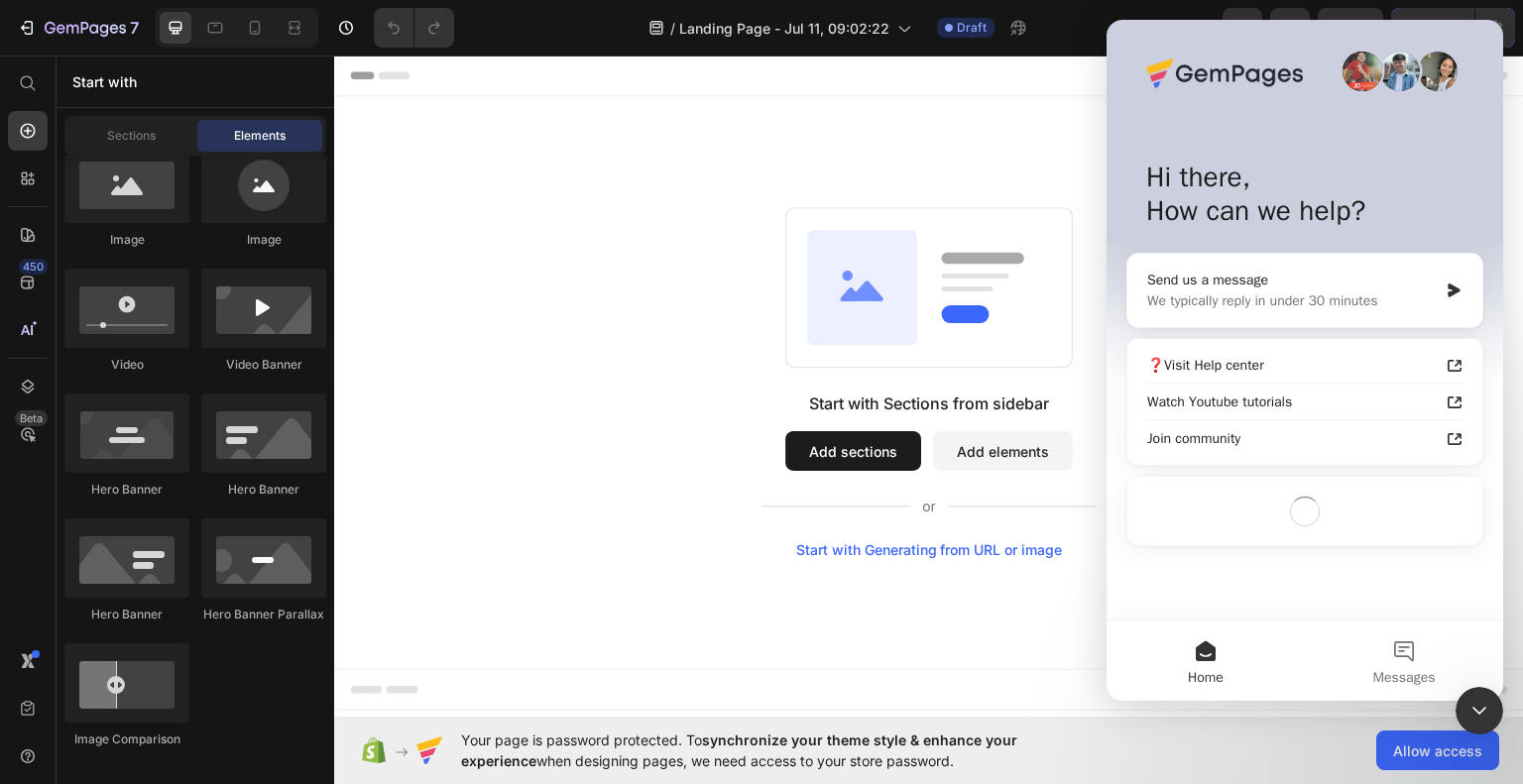 scroll, scrollTop: 0, scrollLeft: 0, axis: both 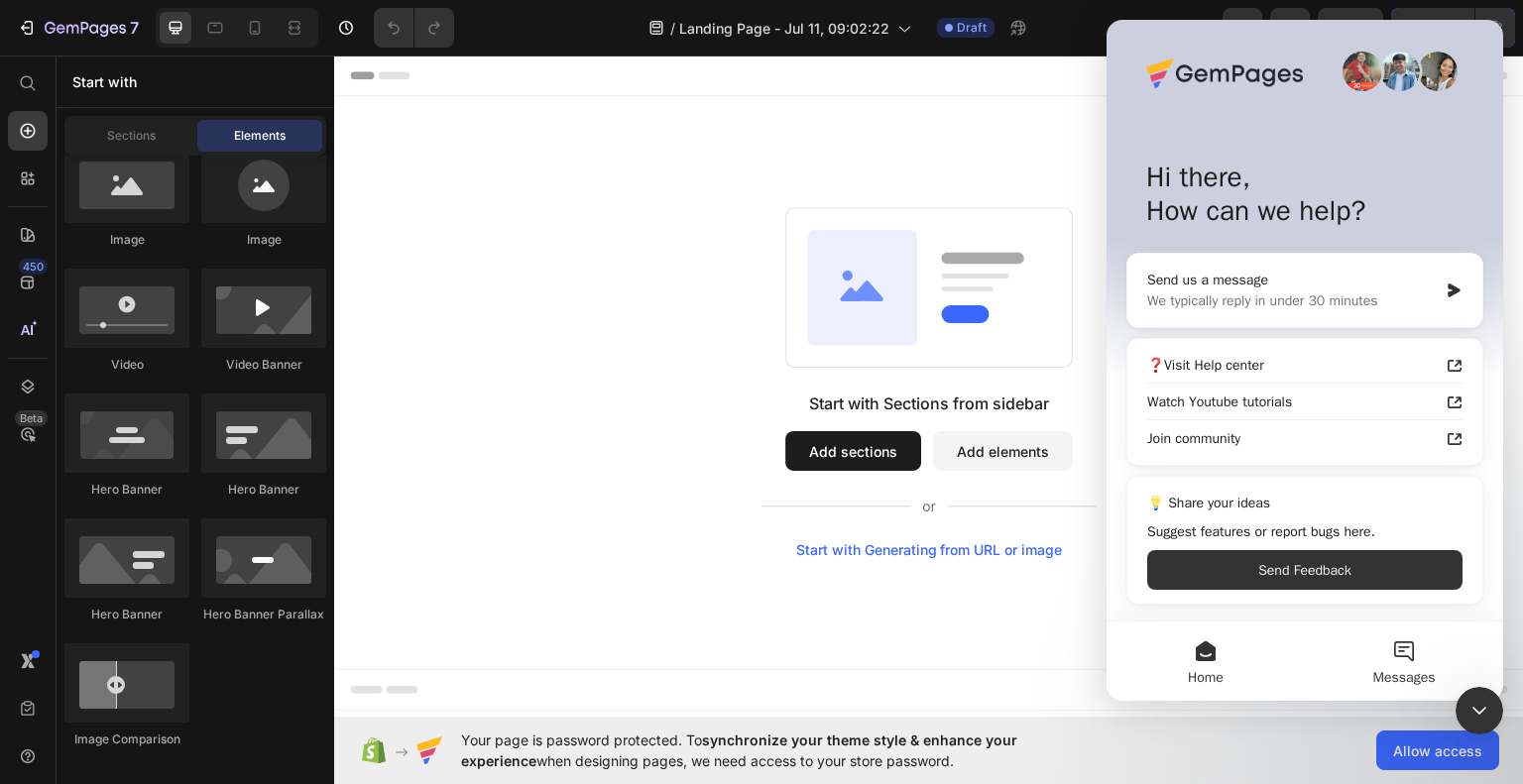 click on "Messages" at bounding box center (1404, 661) 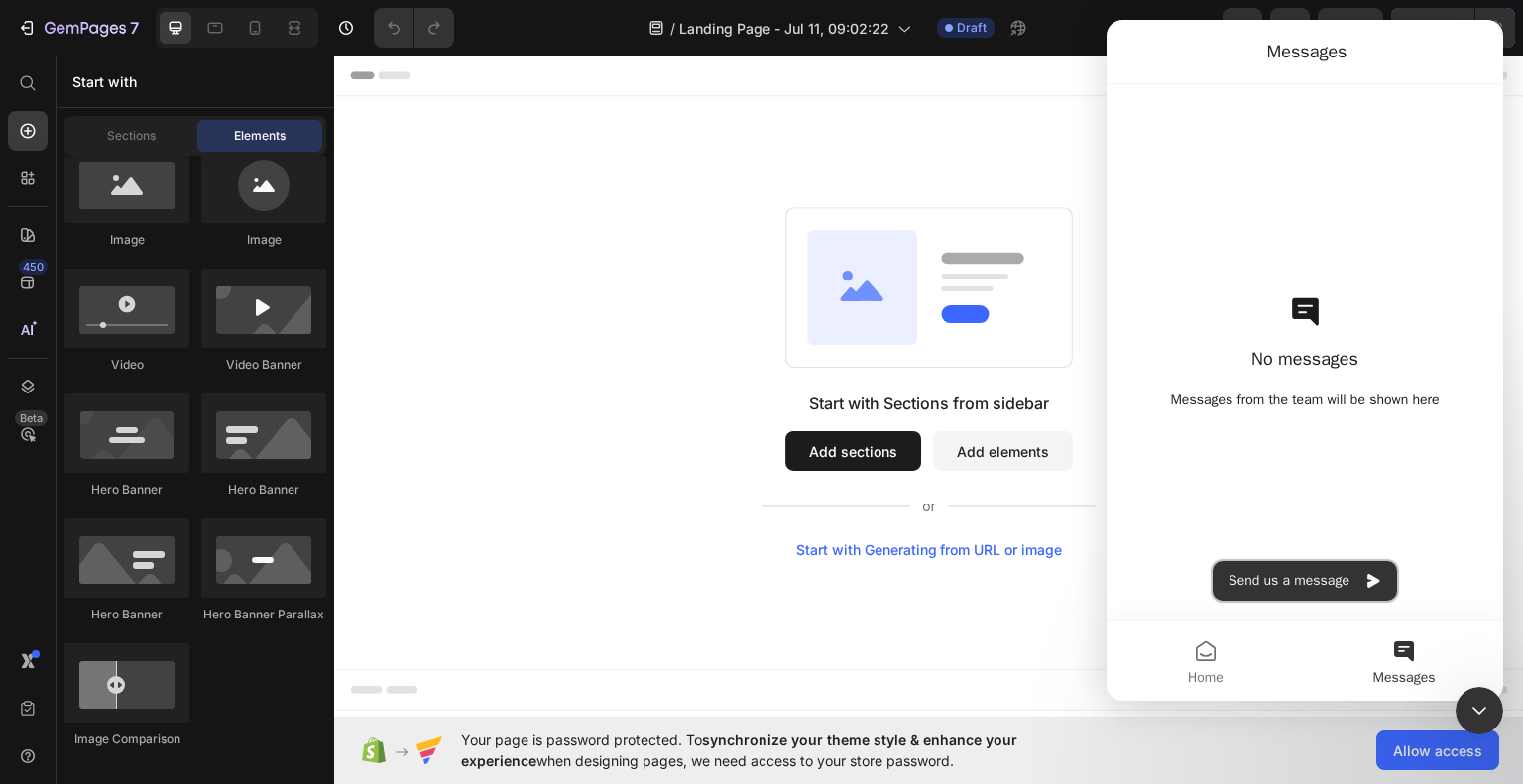 click on "Send us a message" at bounding box center [1305, 581] 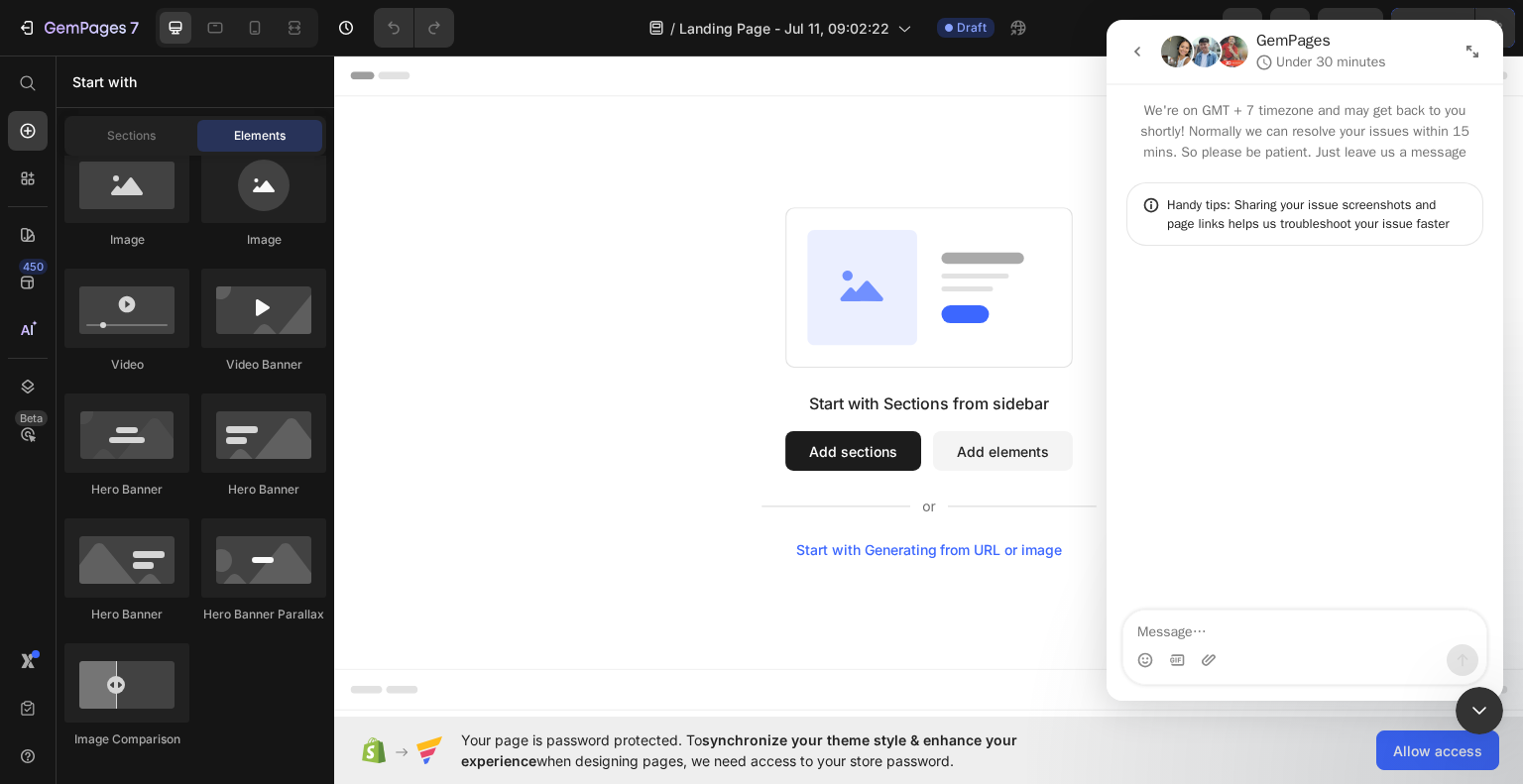 click at bounding box center (1305, 627) 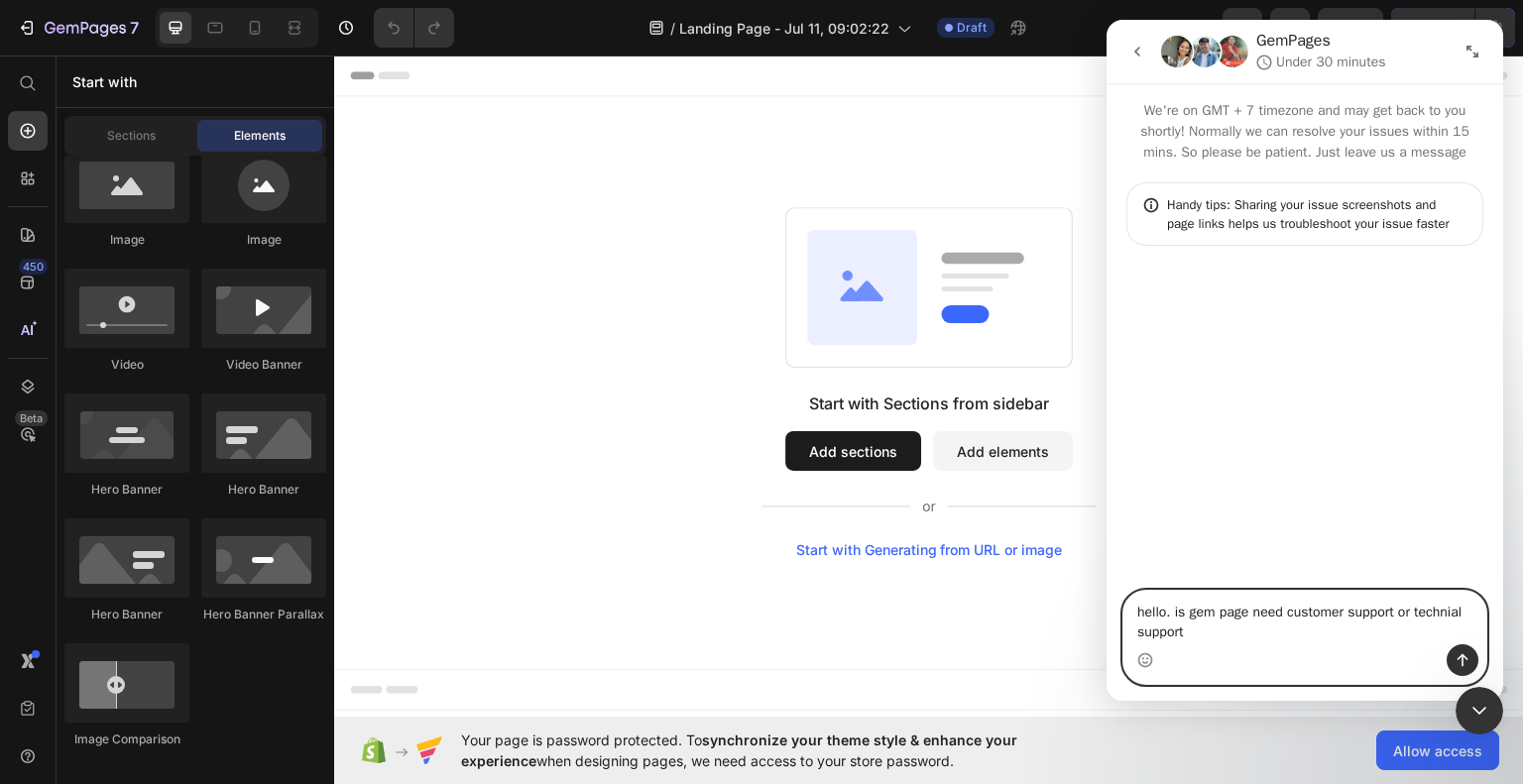 click on "hello. is gem page need customer support or technial support" at bounding box center [1305, 617] 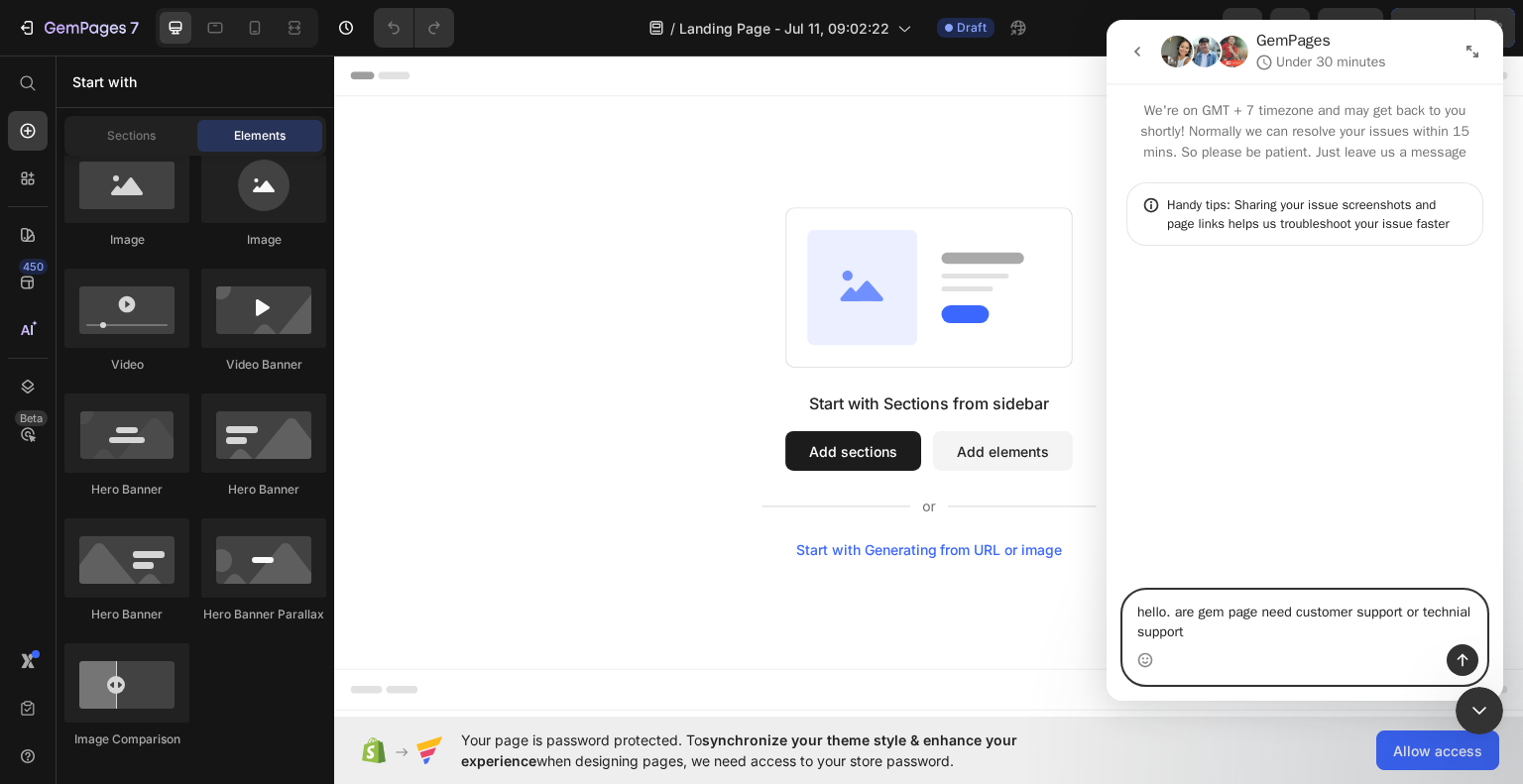 click on "hello. are gem page need customer support or technial support" at bounding box center [1305, 617] 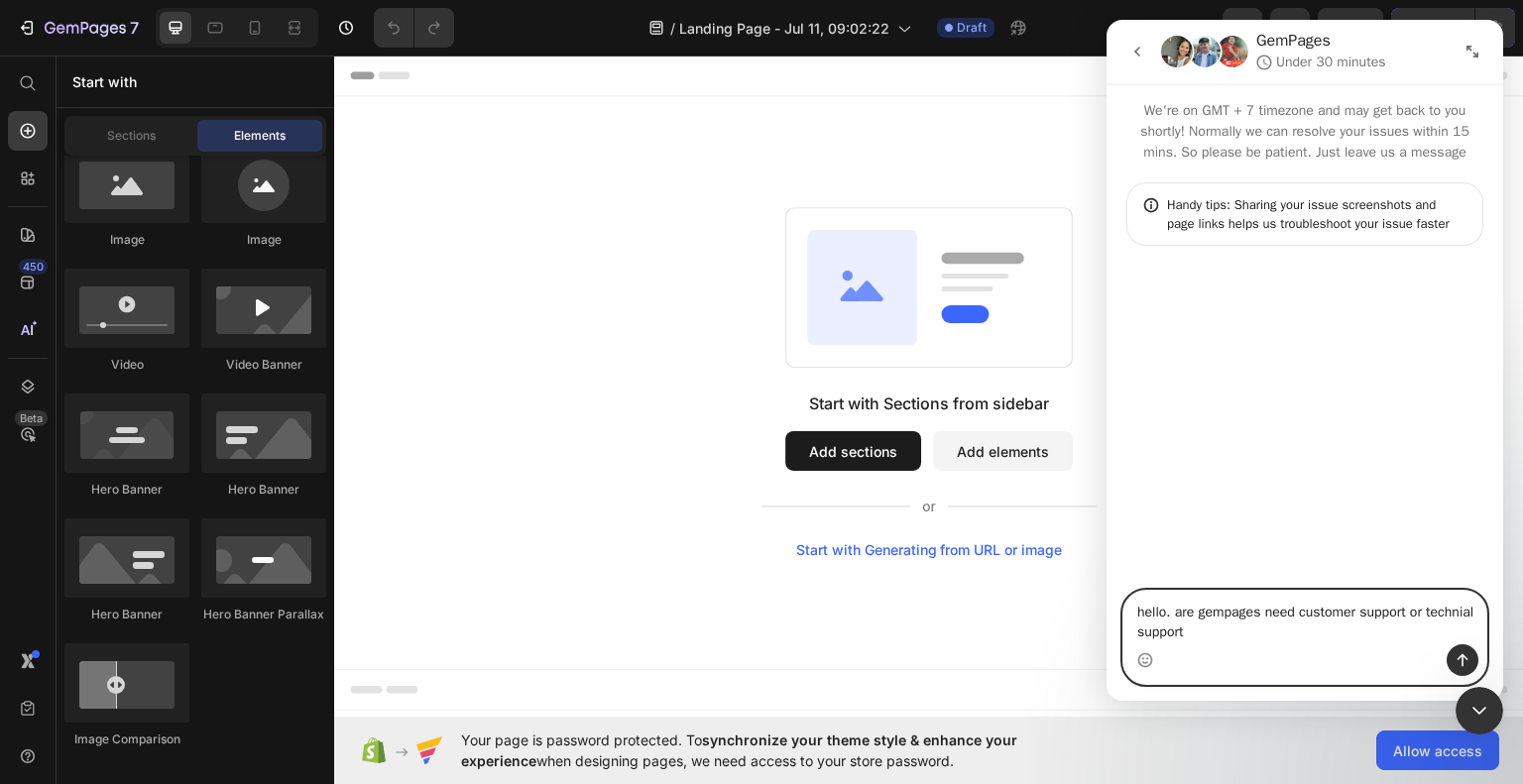 click on "hello. are gempages need customer support or technial support" at bounding box center [1305, 617] 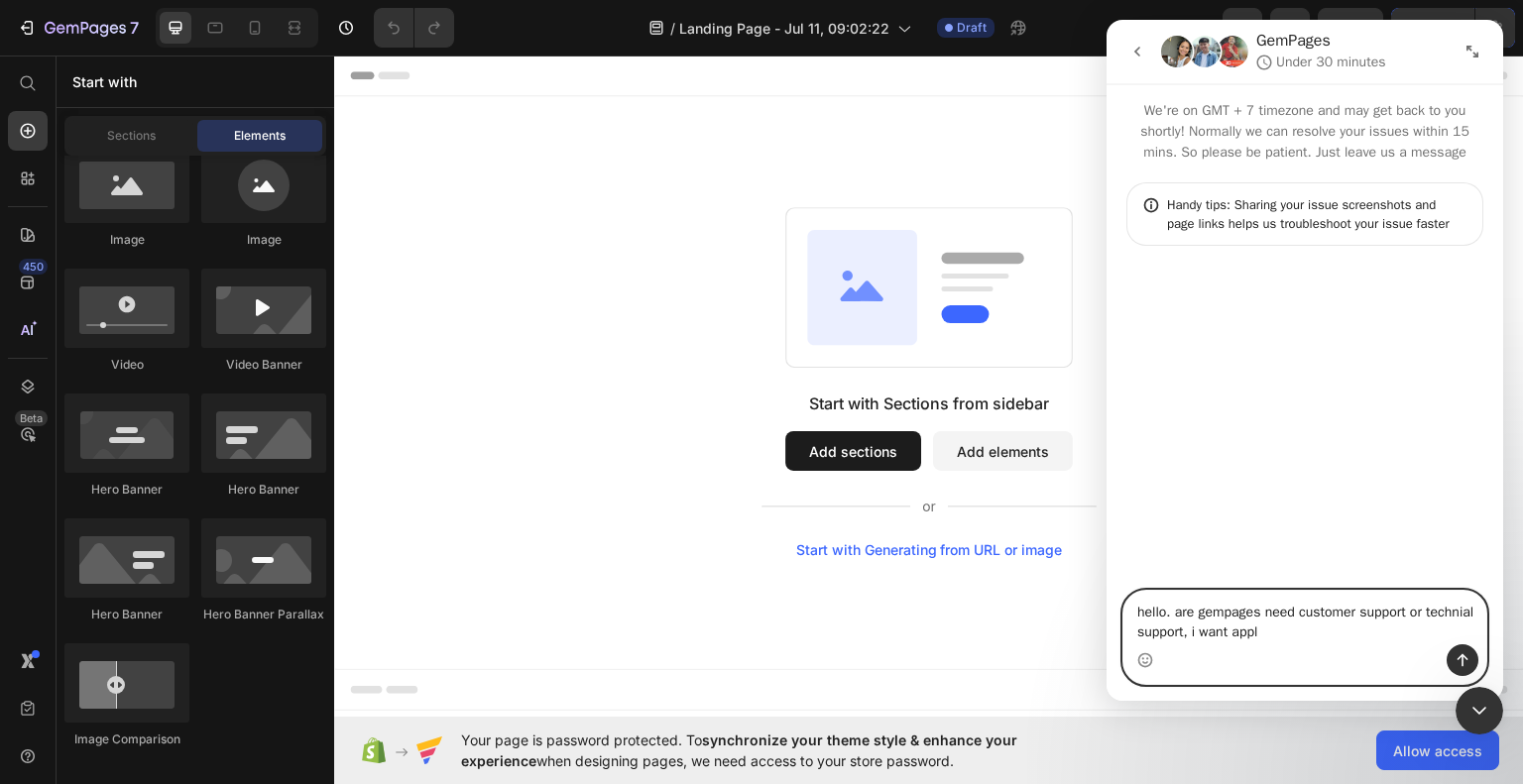 type on "hello. are gempages need customer support or technial support, i want apply" 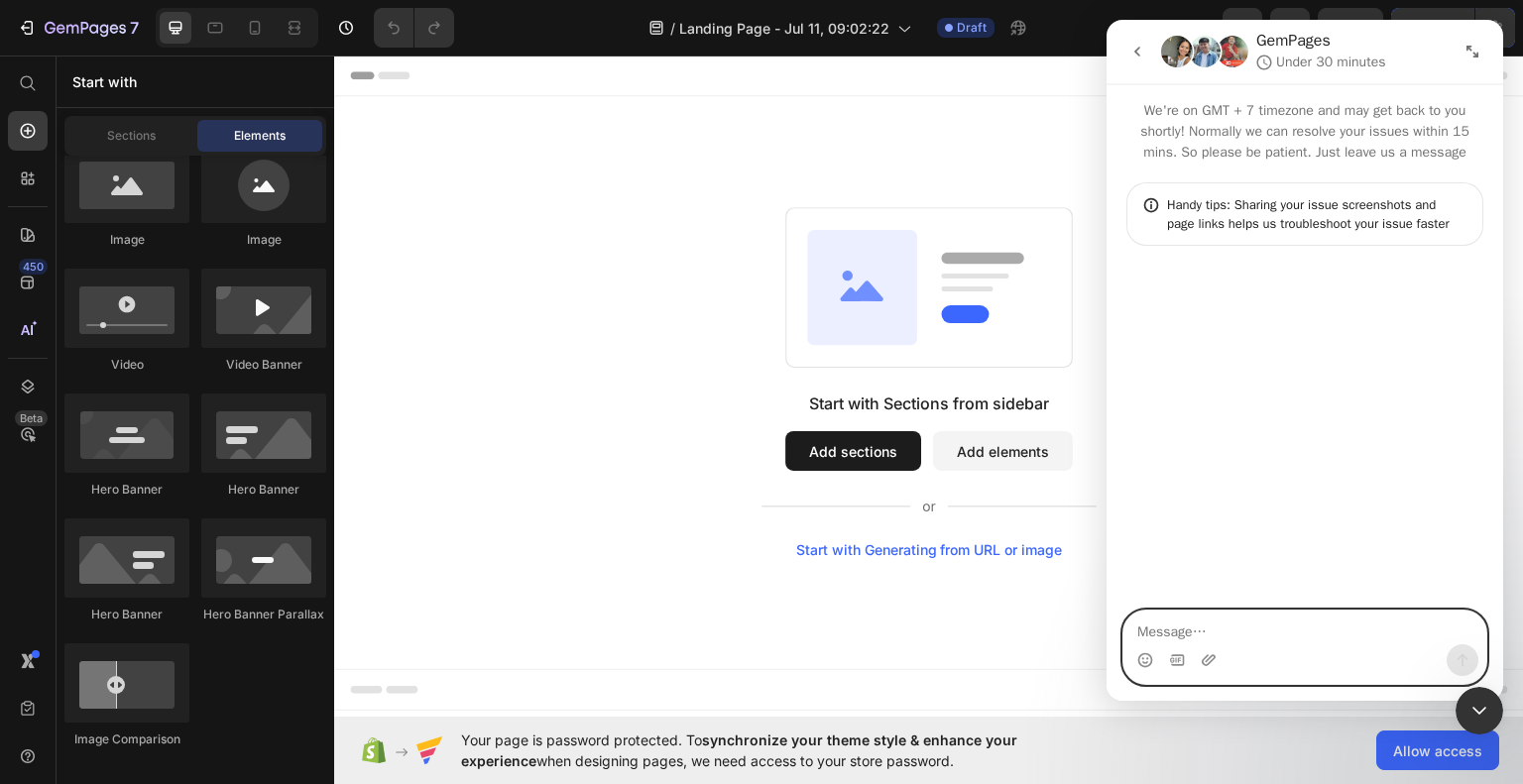 type 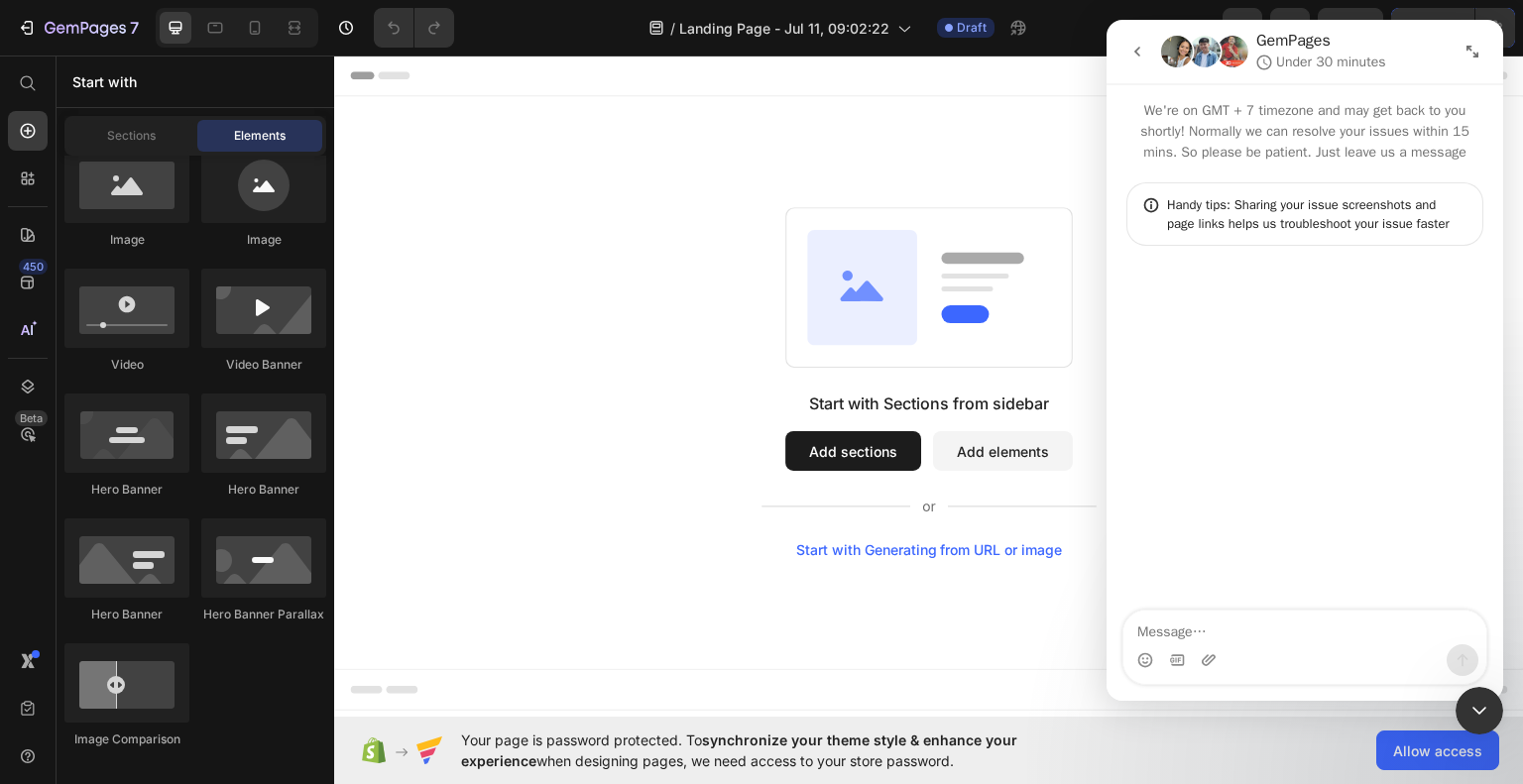 click on "Sections Elements" at bounding box center (195, 136) 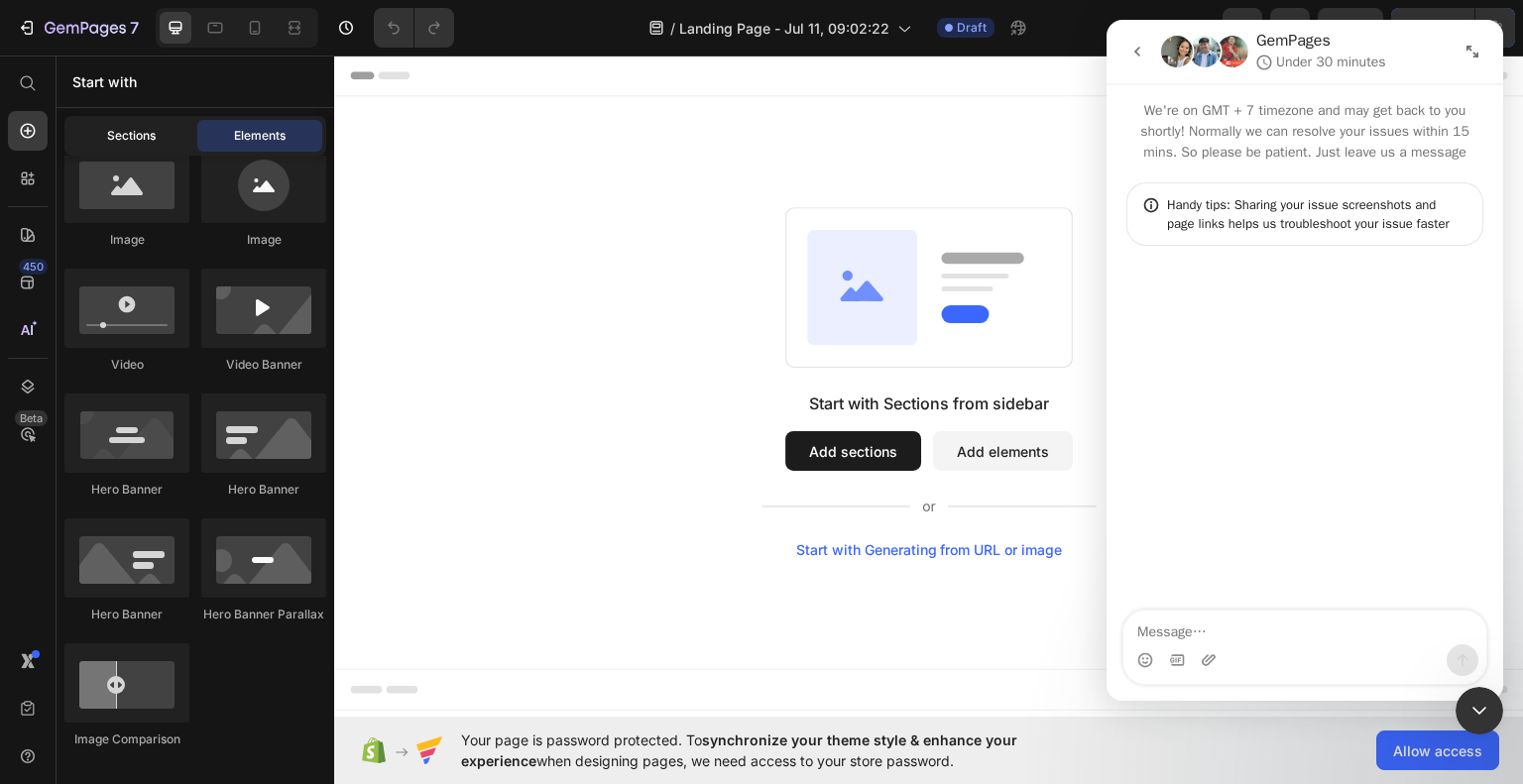 click on "Sections" at bounding box center [131, 136] 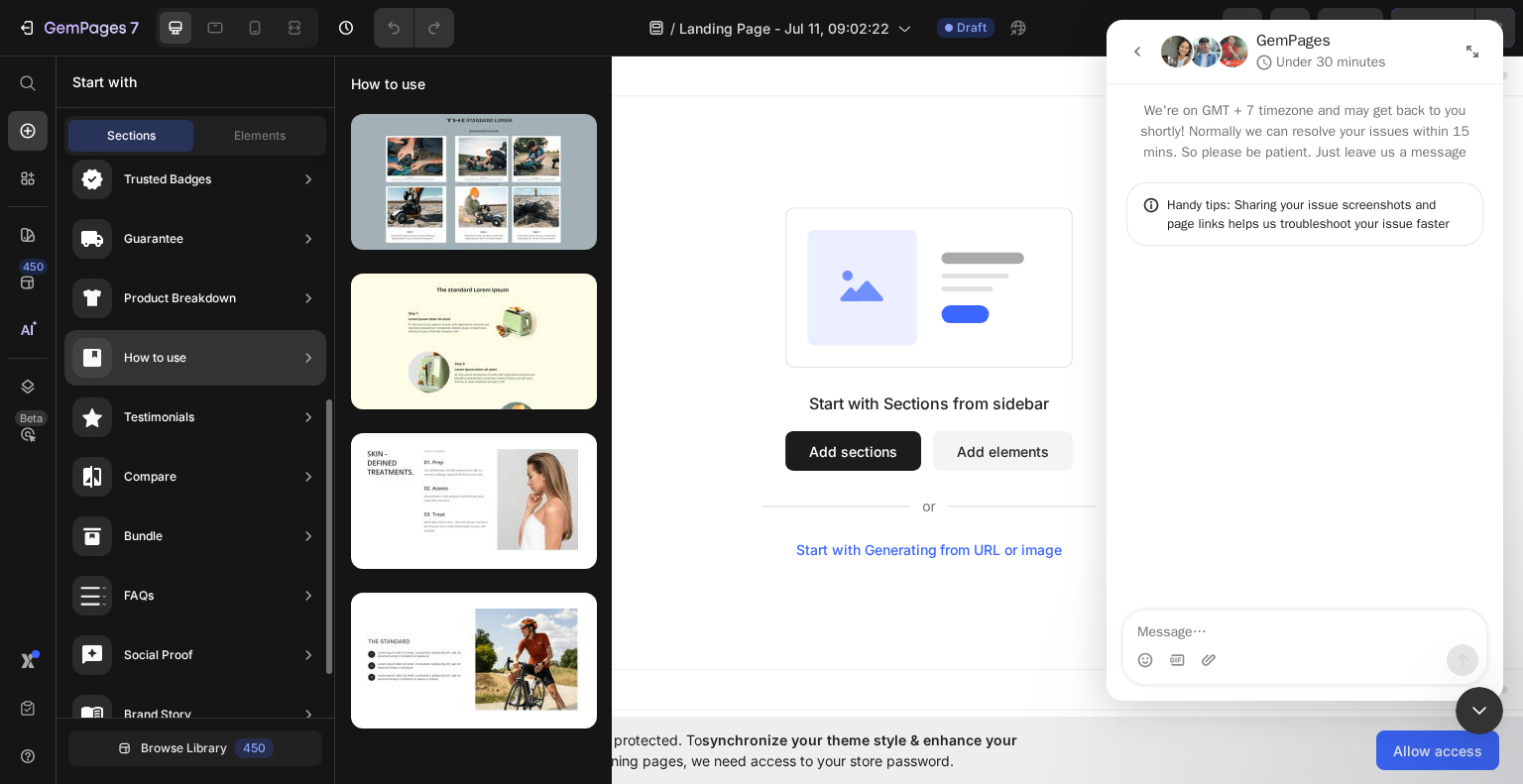 scroll, scrollTop: 396, scrollLeft: 0, axis: vertical 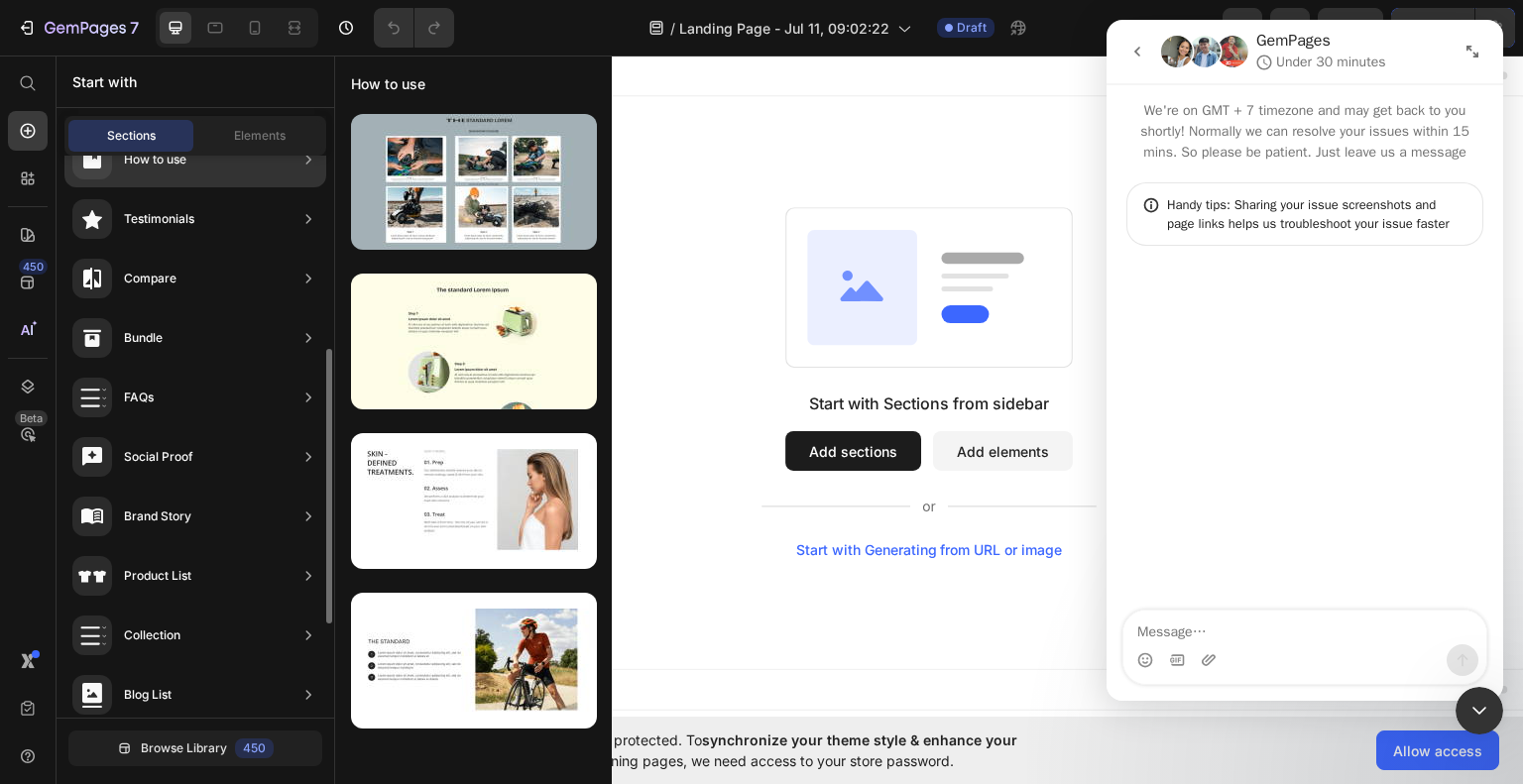 click 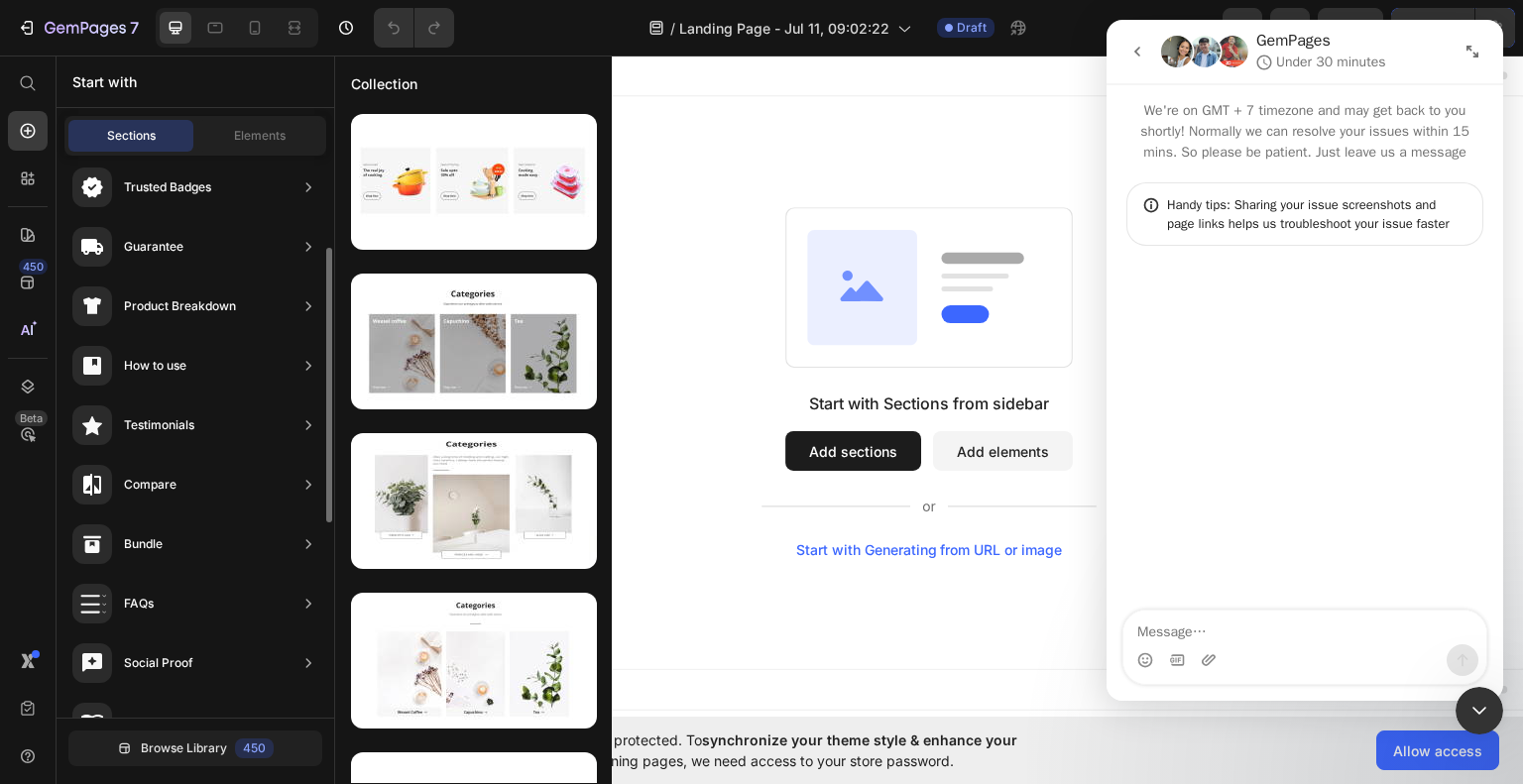 scroll, scrollTop: 0, scrollLeft: 0, axis: both 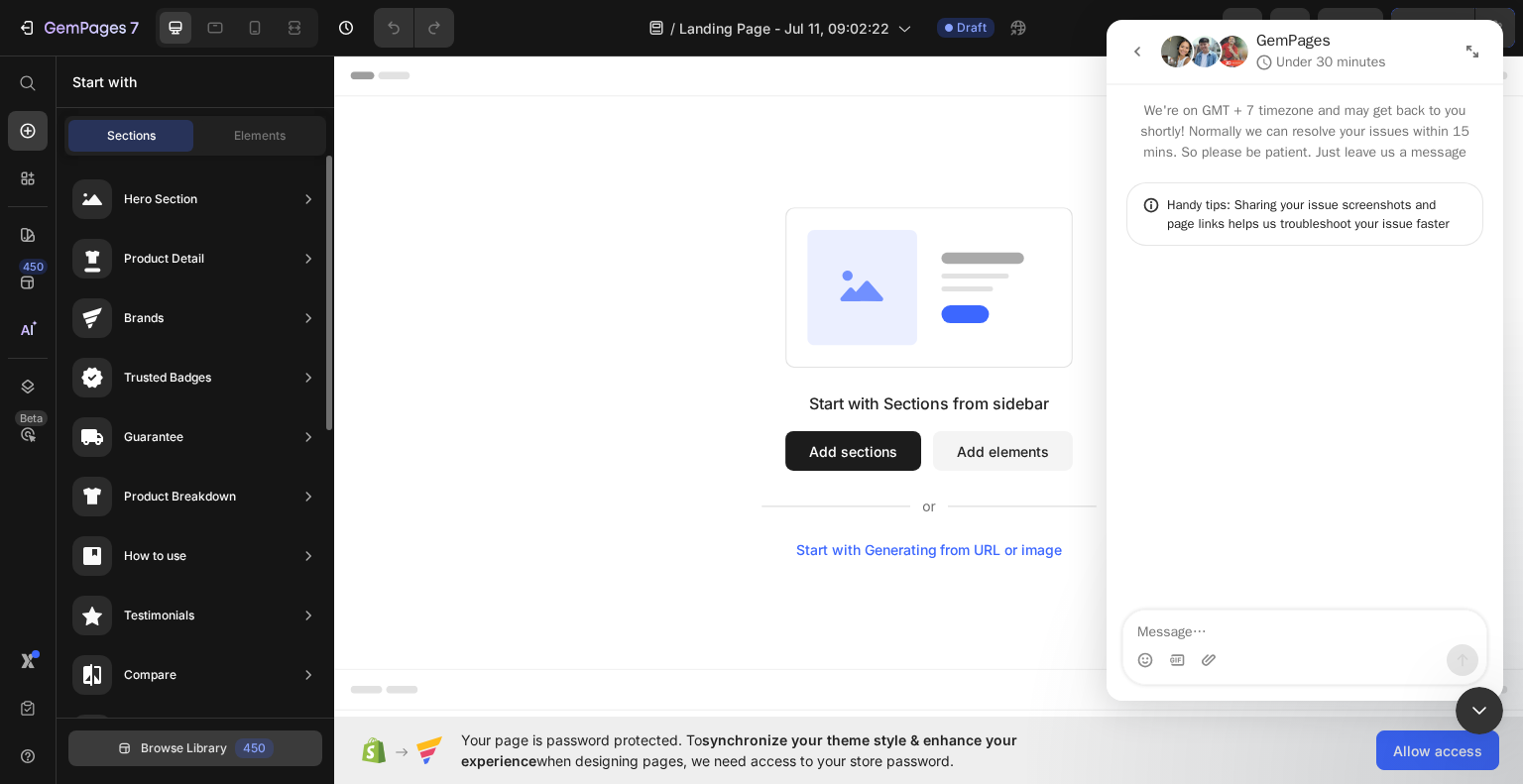 click on "Browse Library" at bounding box center [183, 748] 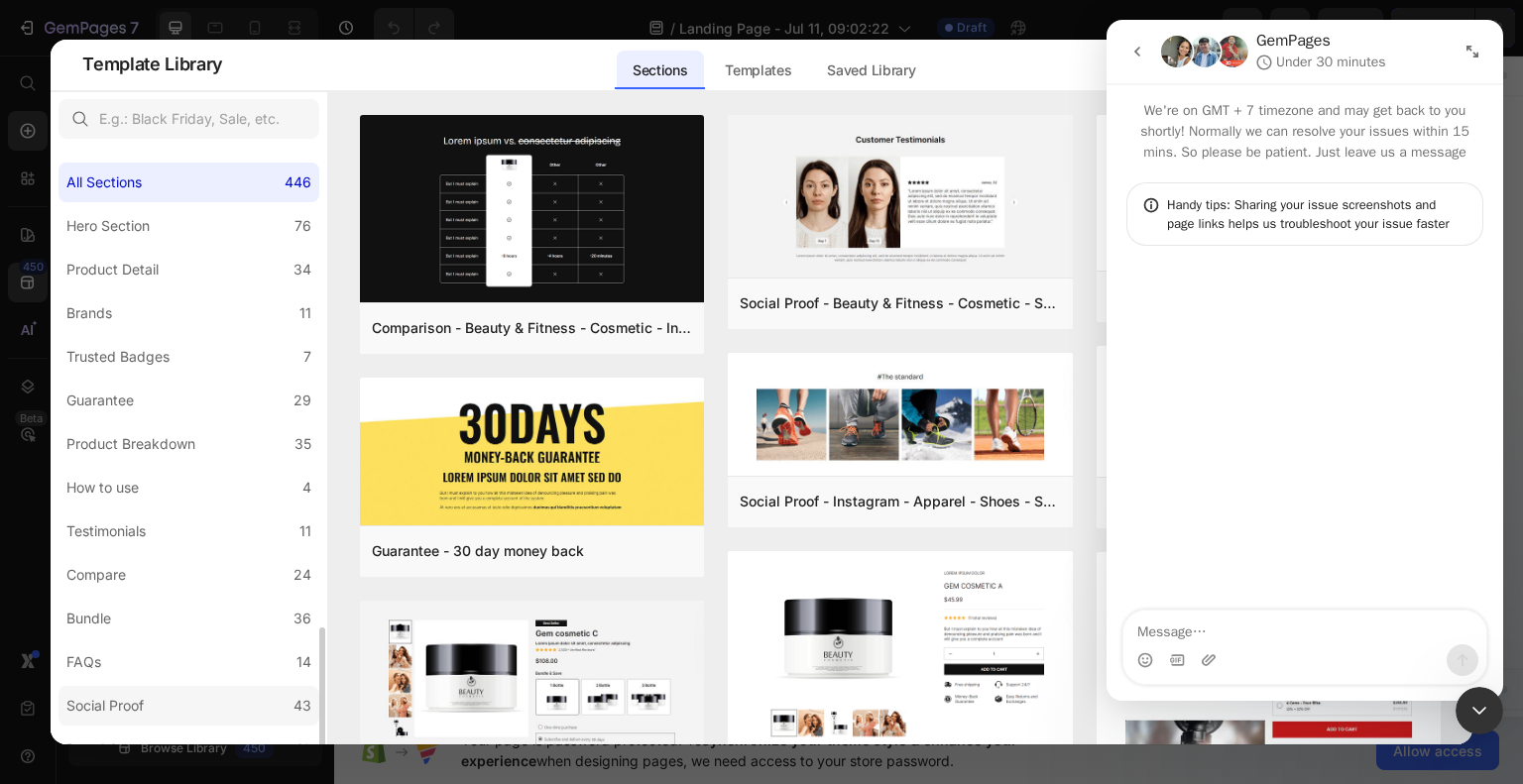 scroll, scrollTop: 373, scrollLeft: 0, axis: vertical 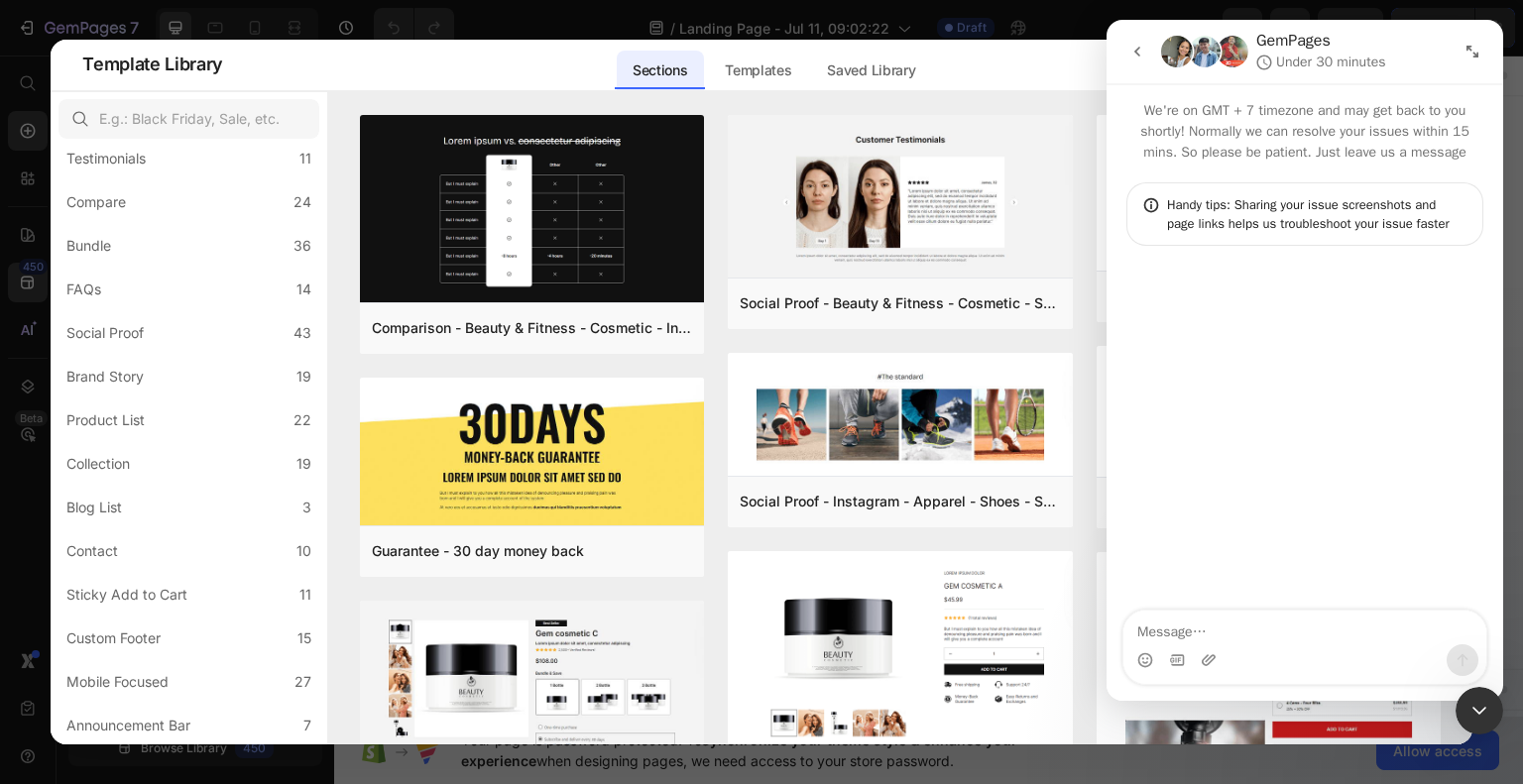 click 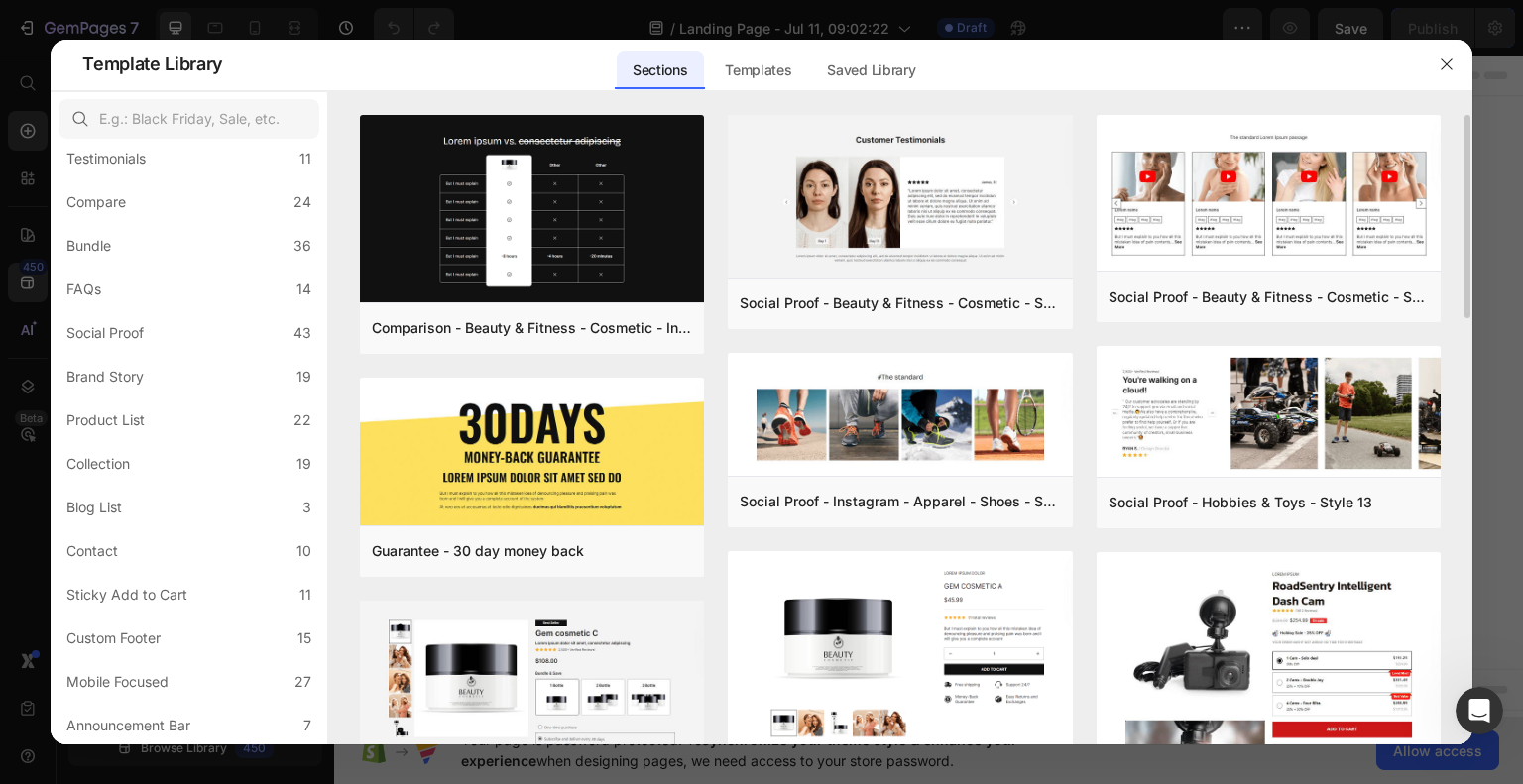scroll, scrollTop: 0, scrollLeft: 0, axis: both 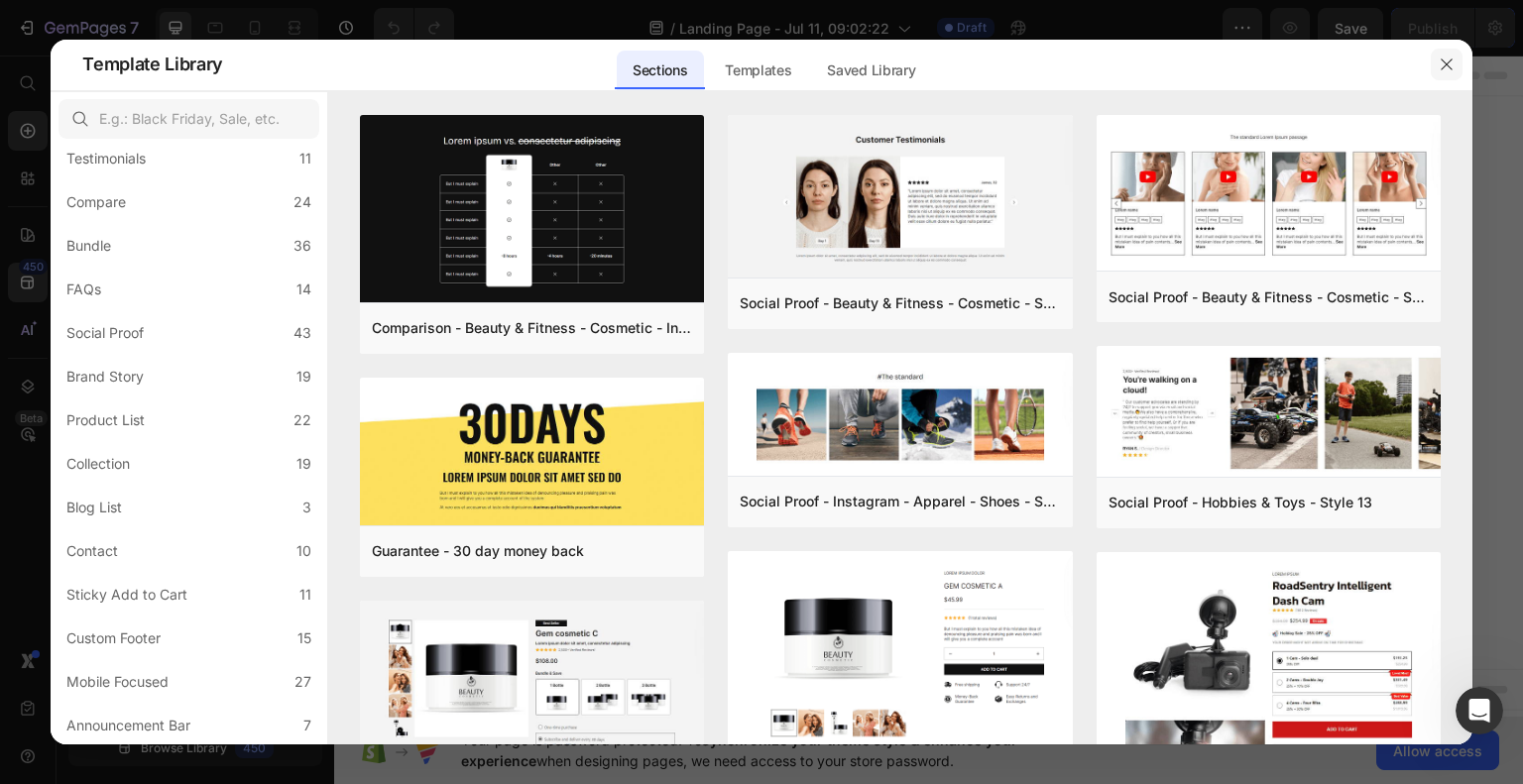 drag, startPoint x: 1453, startPoint y: 66, endPoint x: 1120, endPoint y: 20, distance: 336.16216 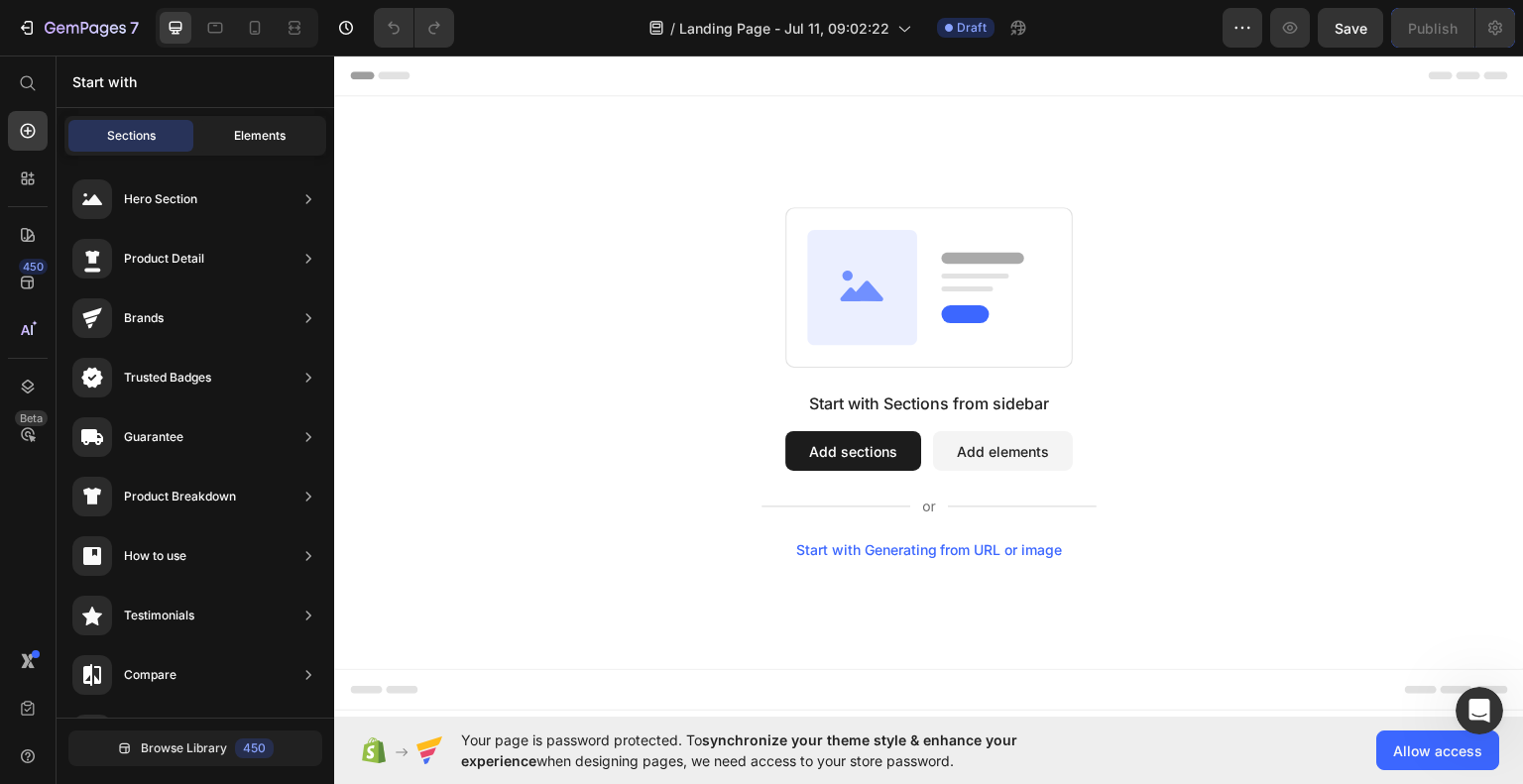 click on "Elements" at bounding box center [260, 136] 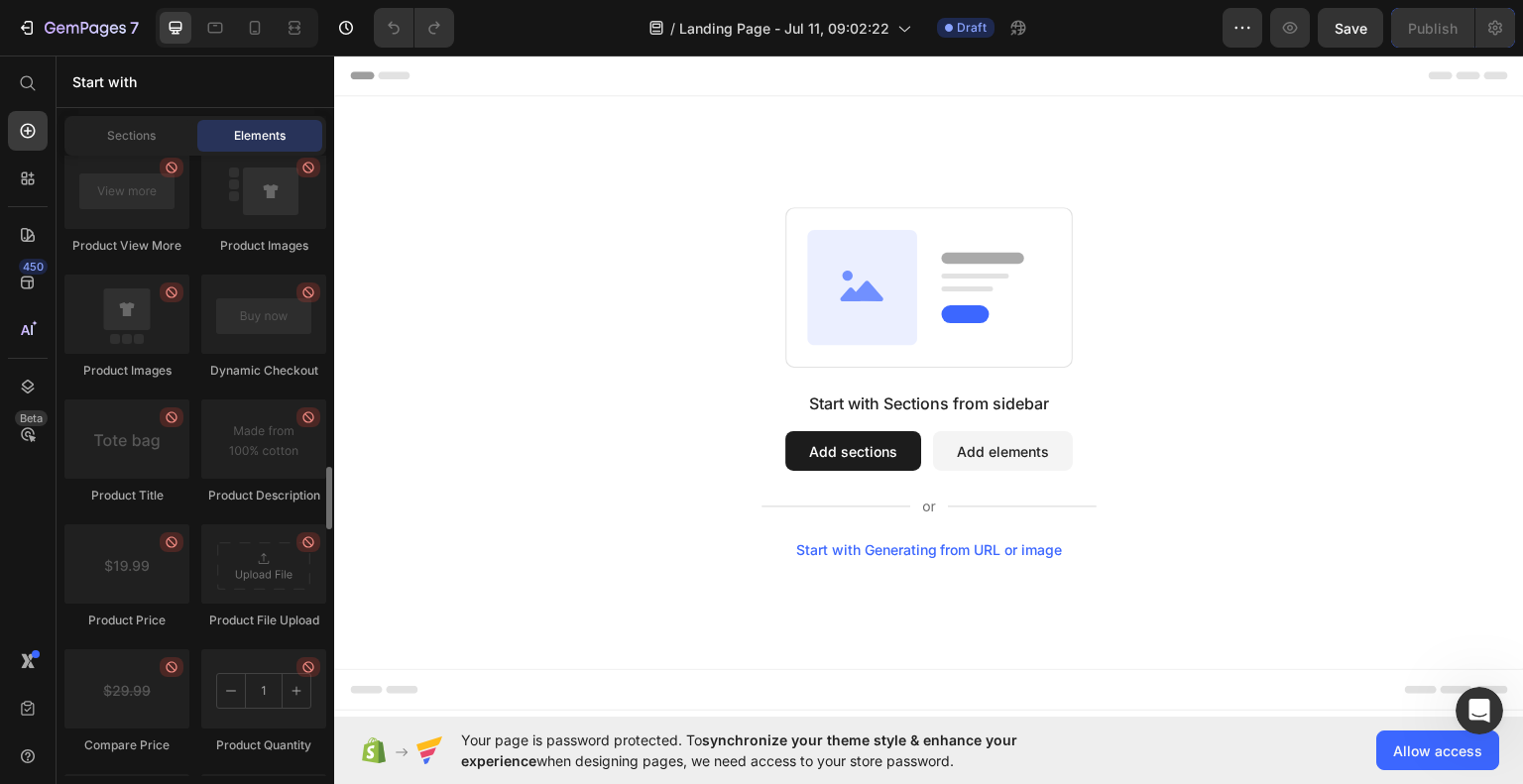 scroll, scrollTop: 3172, scrollLeft: 0, axis: vertical 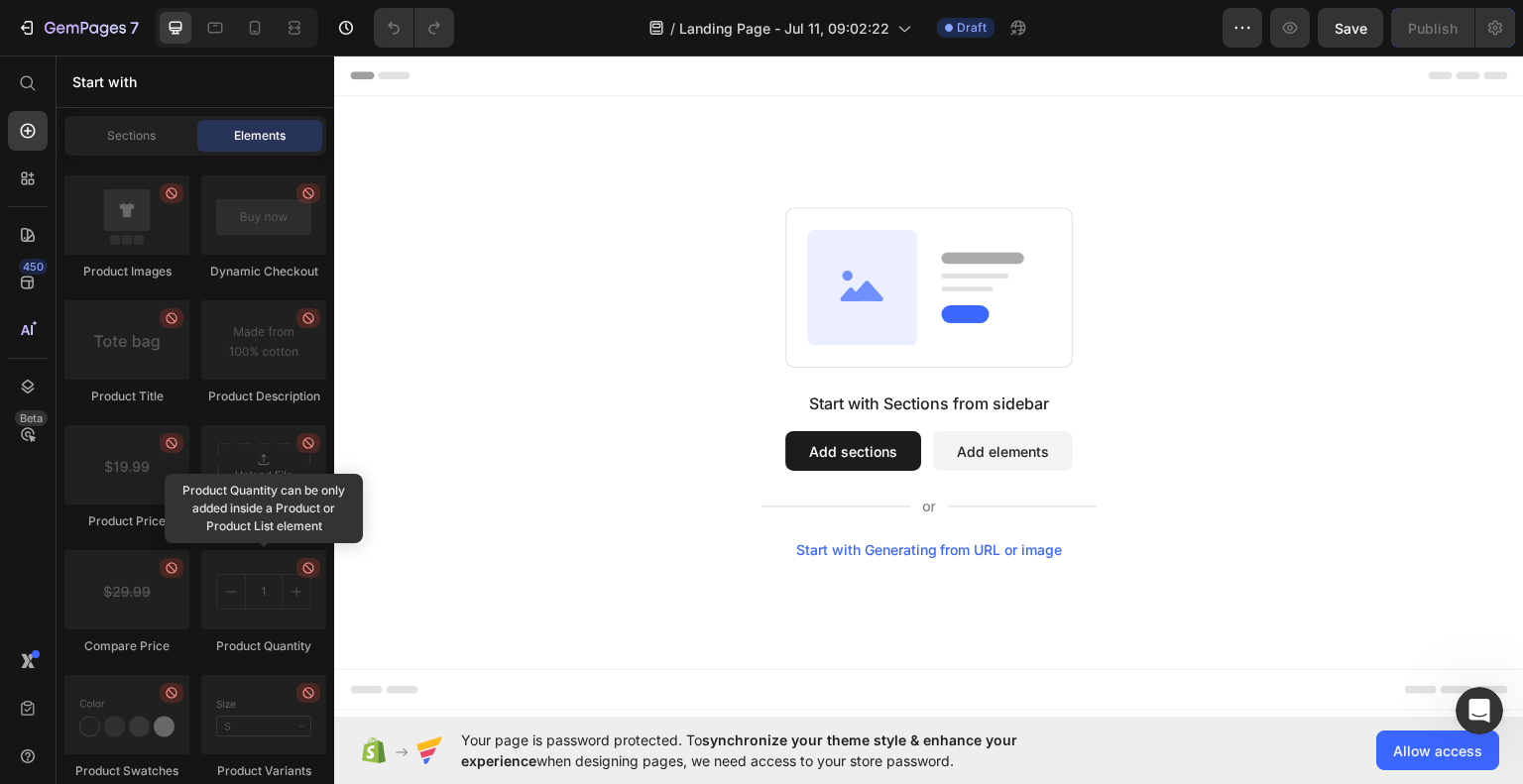 click on "Product
Product
Product
Product List
Sticky Add to Cart
Add to Cart
Product View More
Product Images
Product Images
Dynamic Checkout
Product Title
Product Description
Product Price" 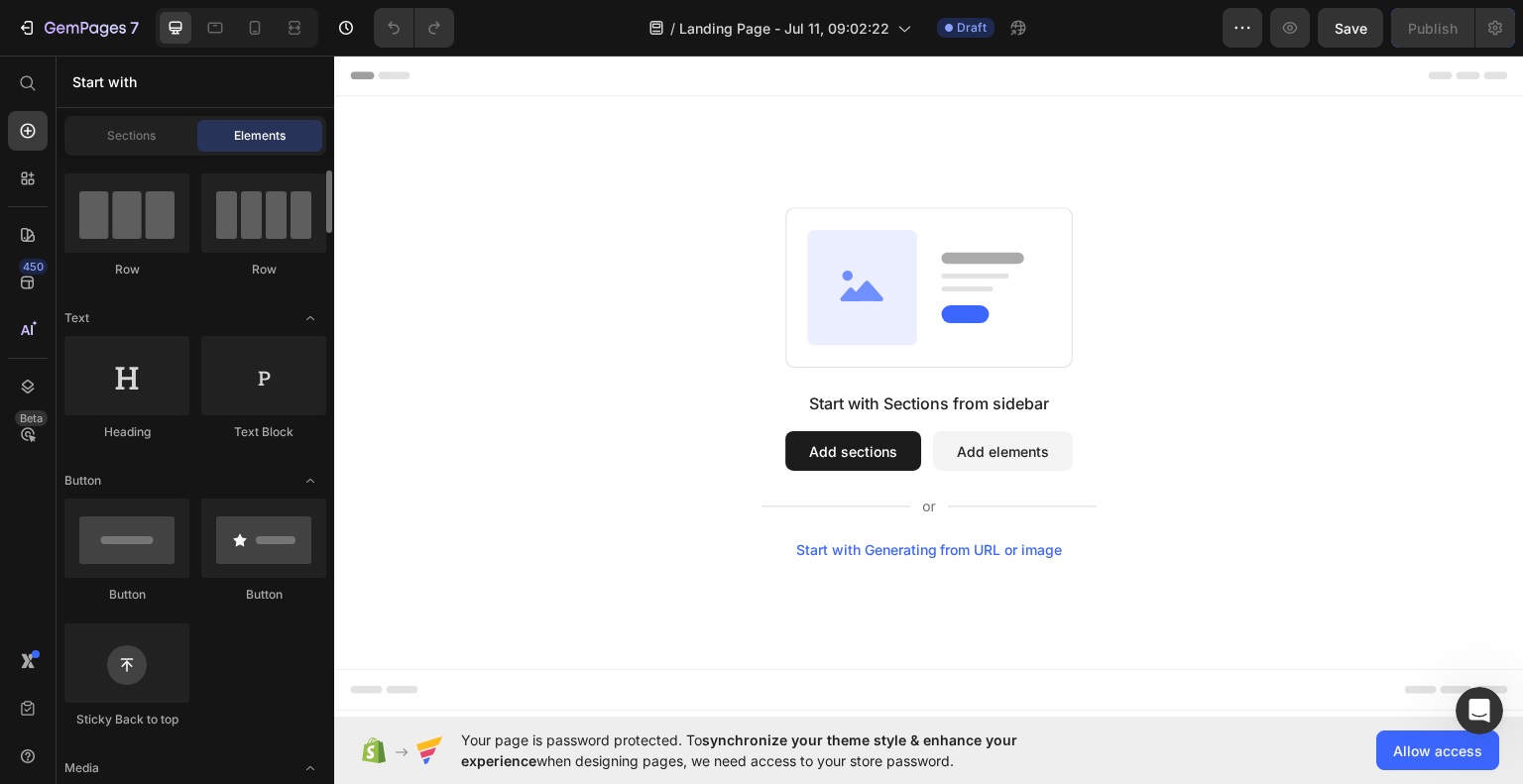 scroll, scrollTop: 0, scrollLeft: 0, axis: both 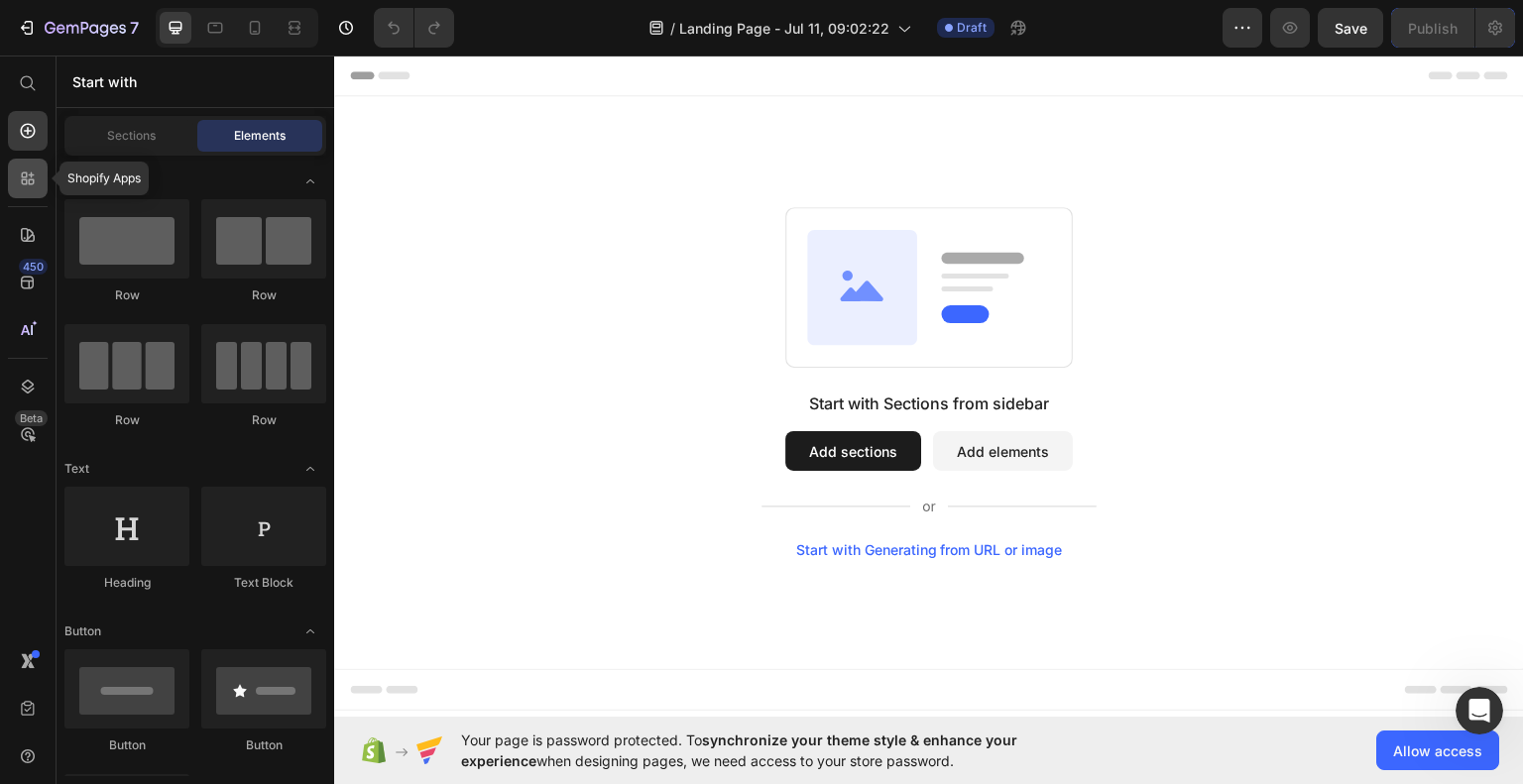 click 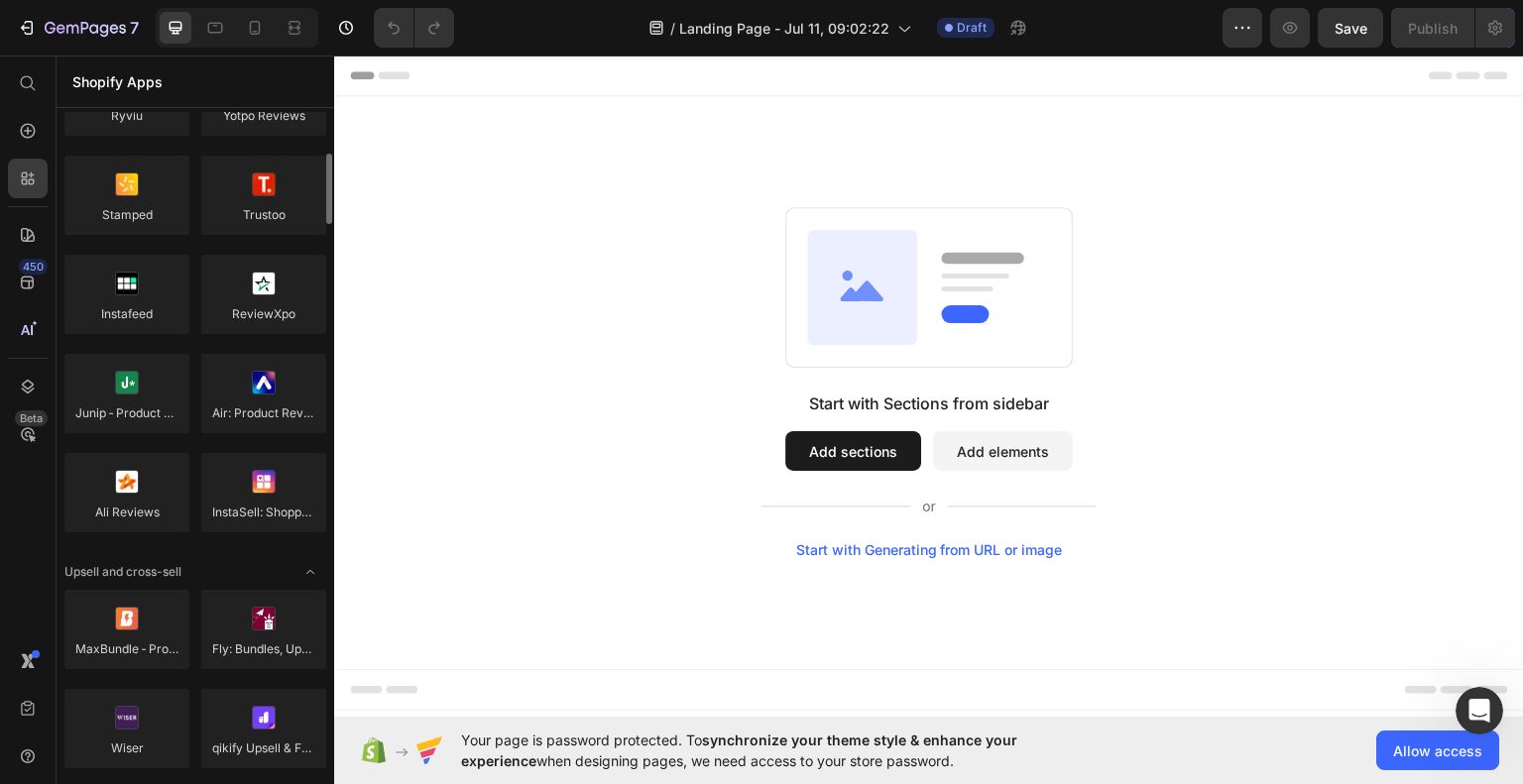 scroll, scrollTop: 496, scrollLeft: 0, axis: vertical 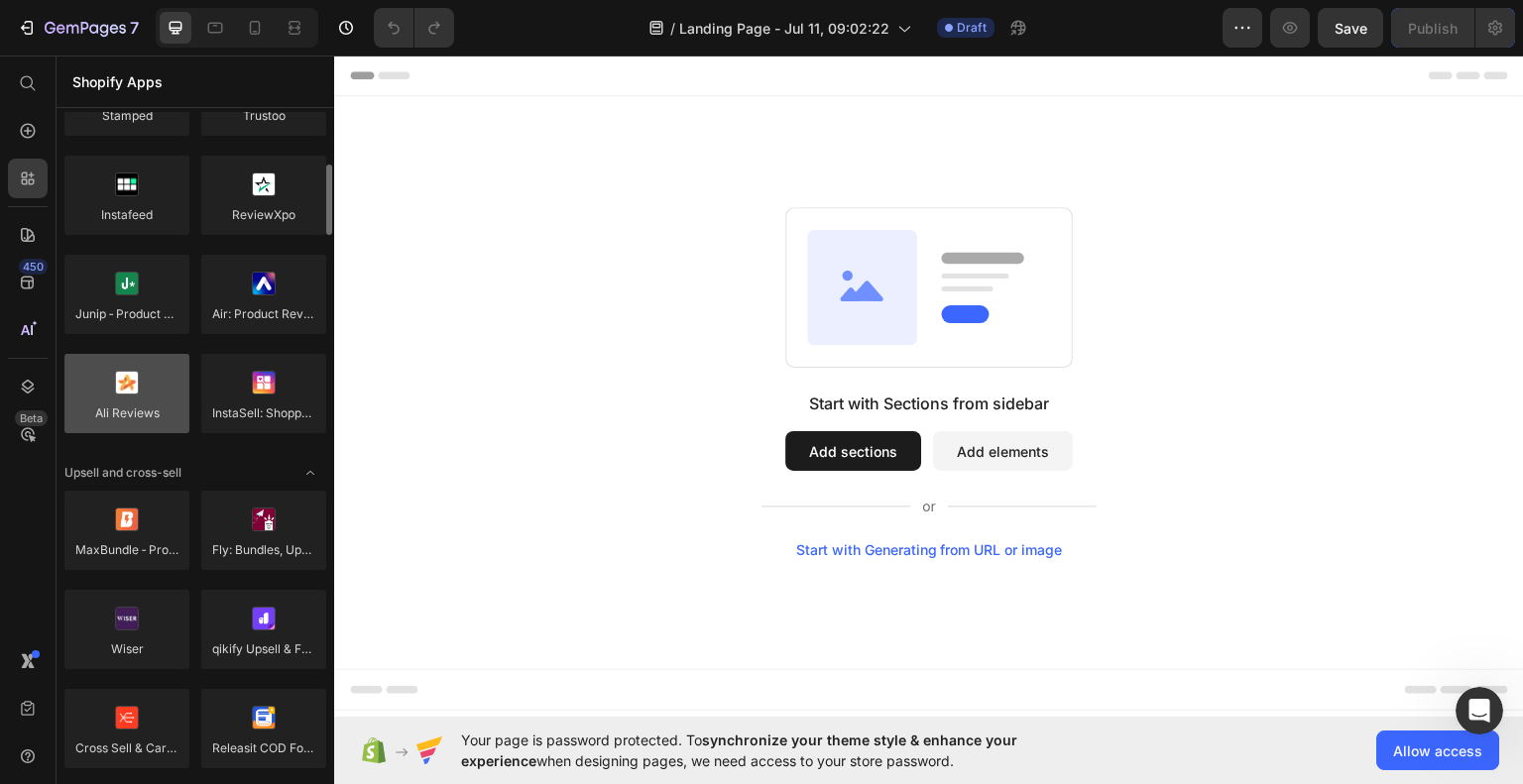 click at bounding box center [127, 393] 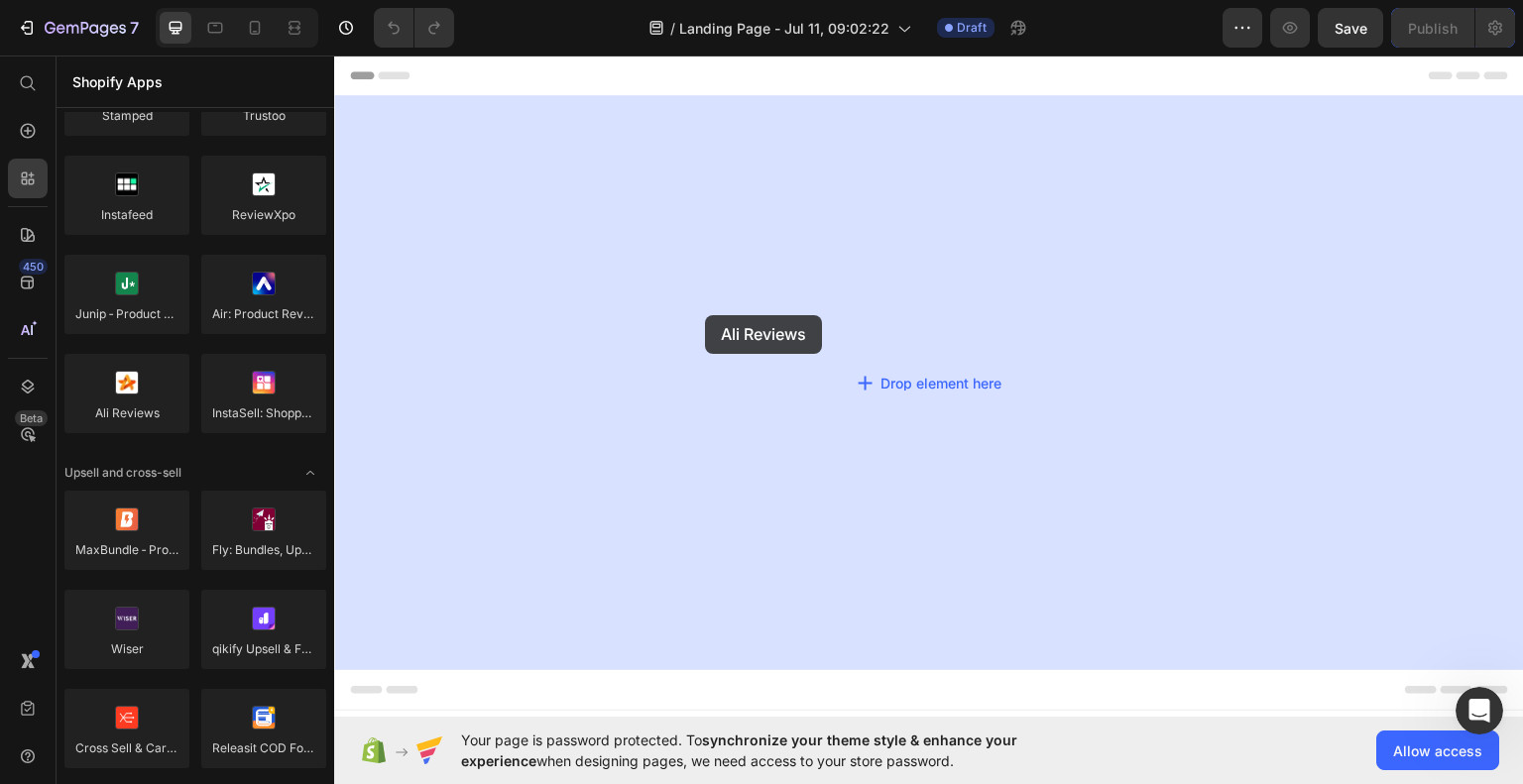 drag, startPoint x: 463, startPoint y: 443, endPoint x: 705, endPoint y: 314, distance: 274.2353 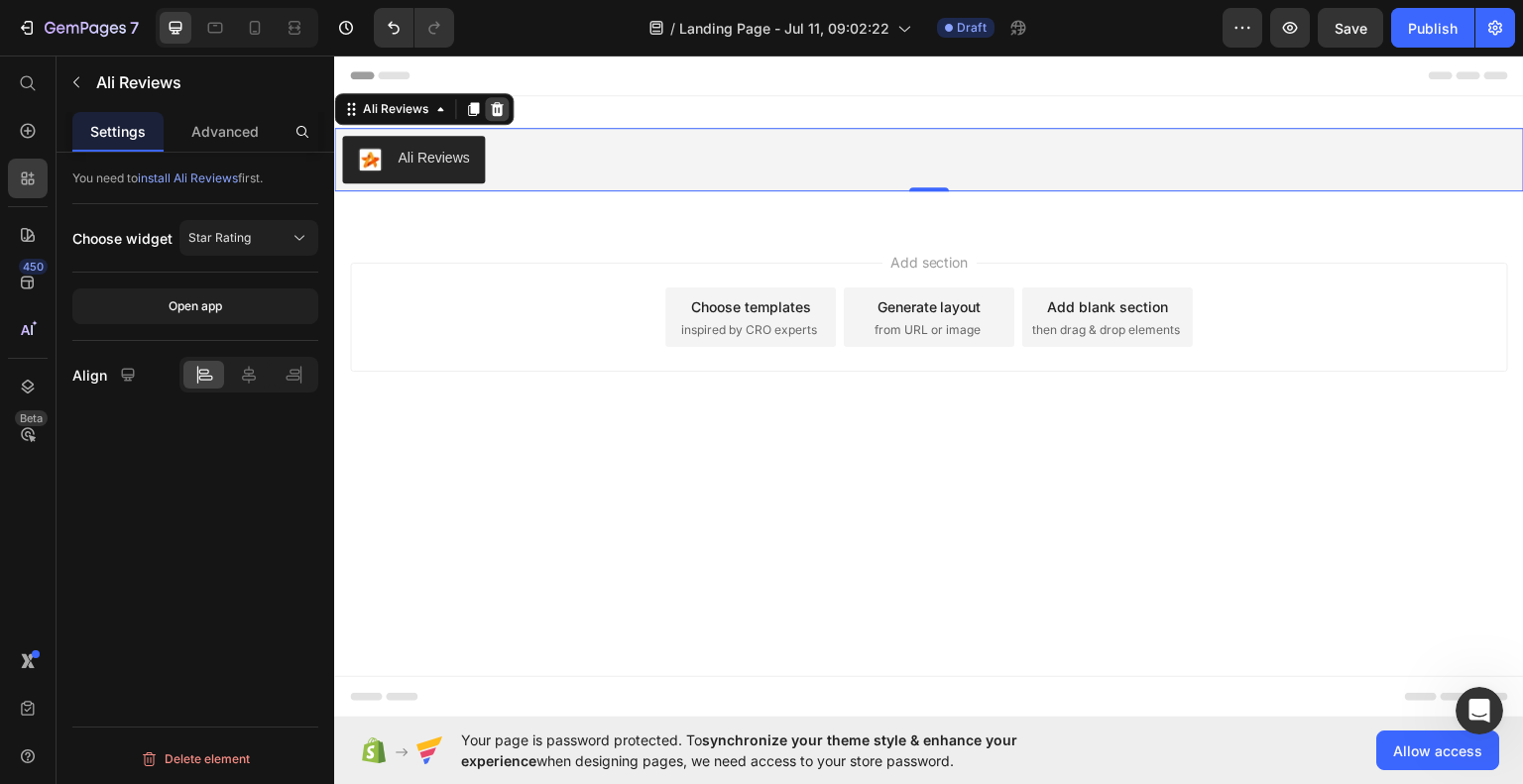 click 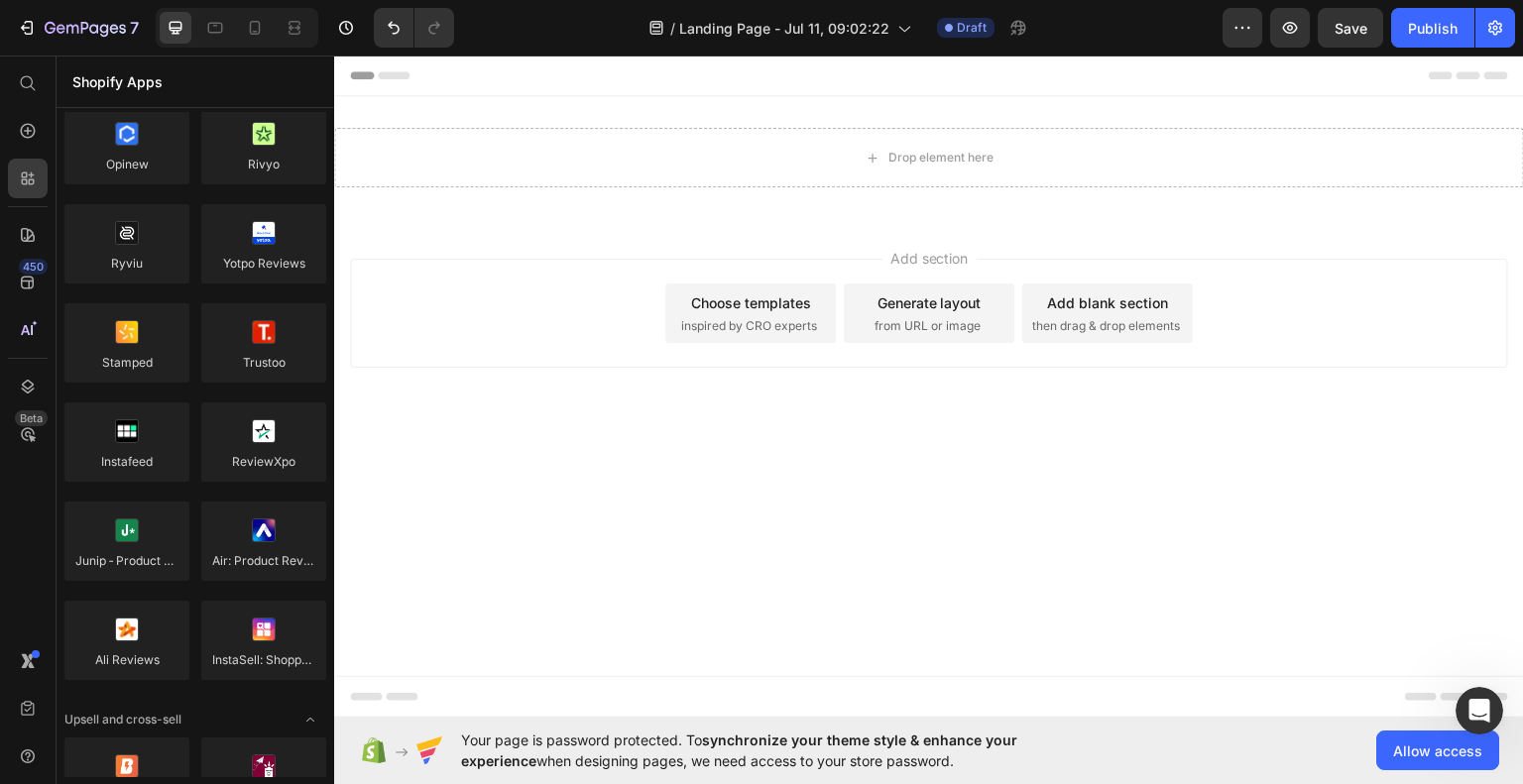 scroll, scrollTop: 0, scrollLeft: 0, axis: both 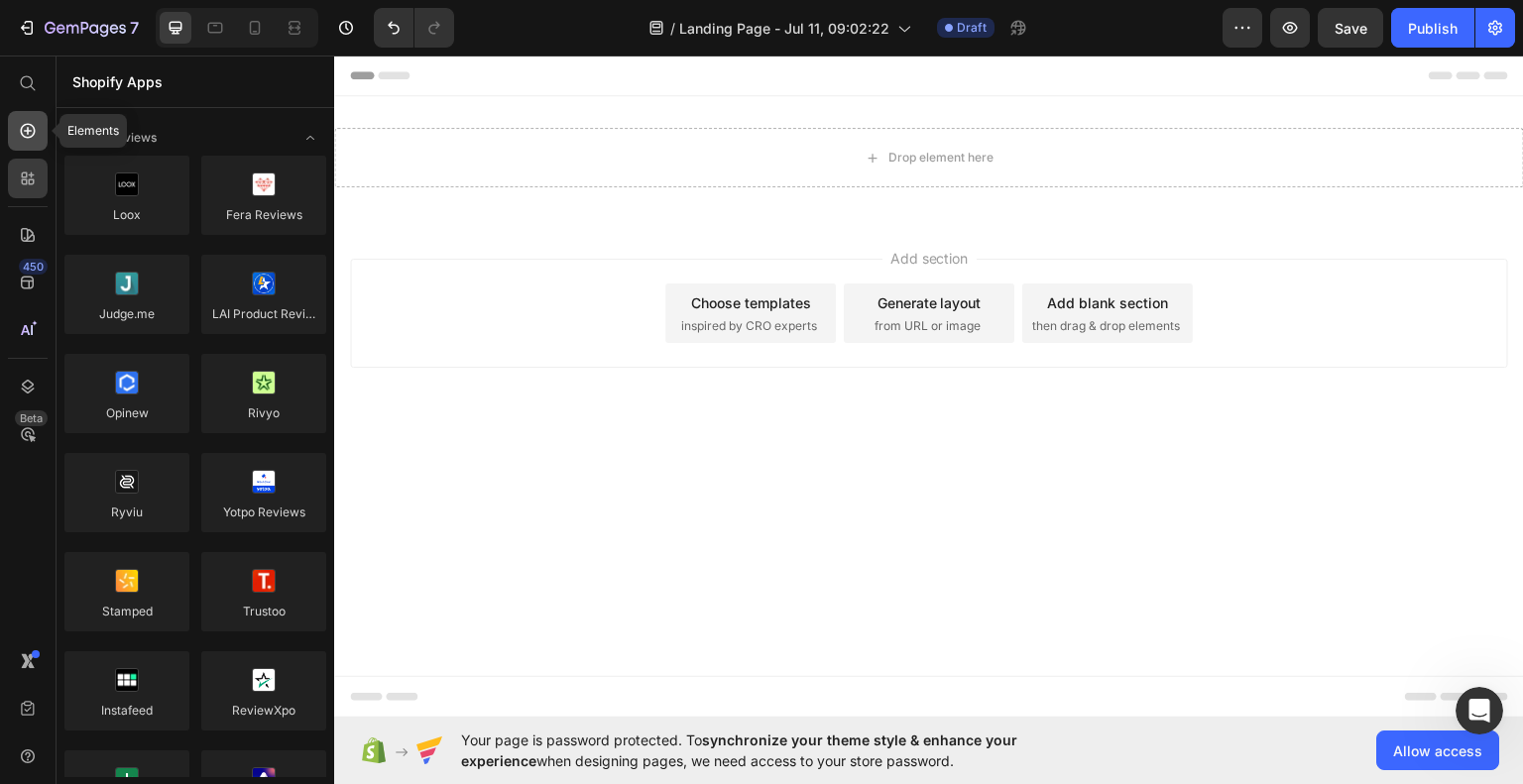 click 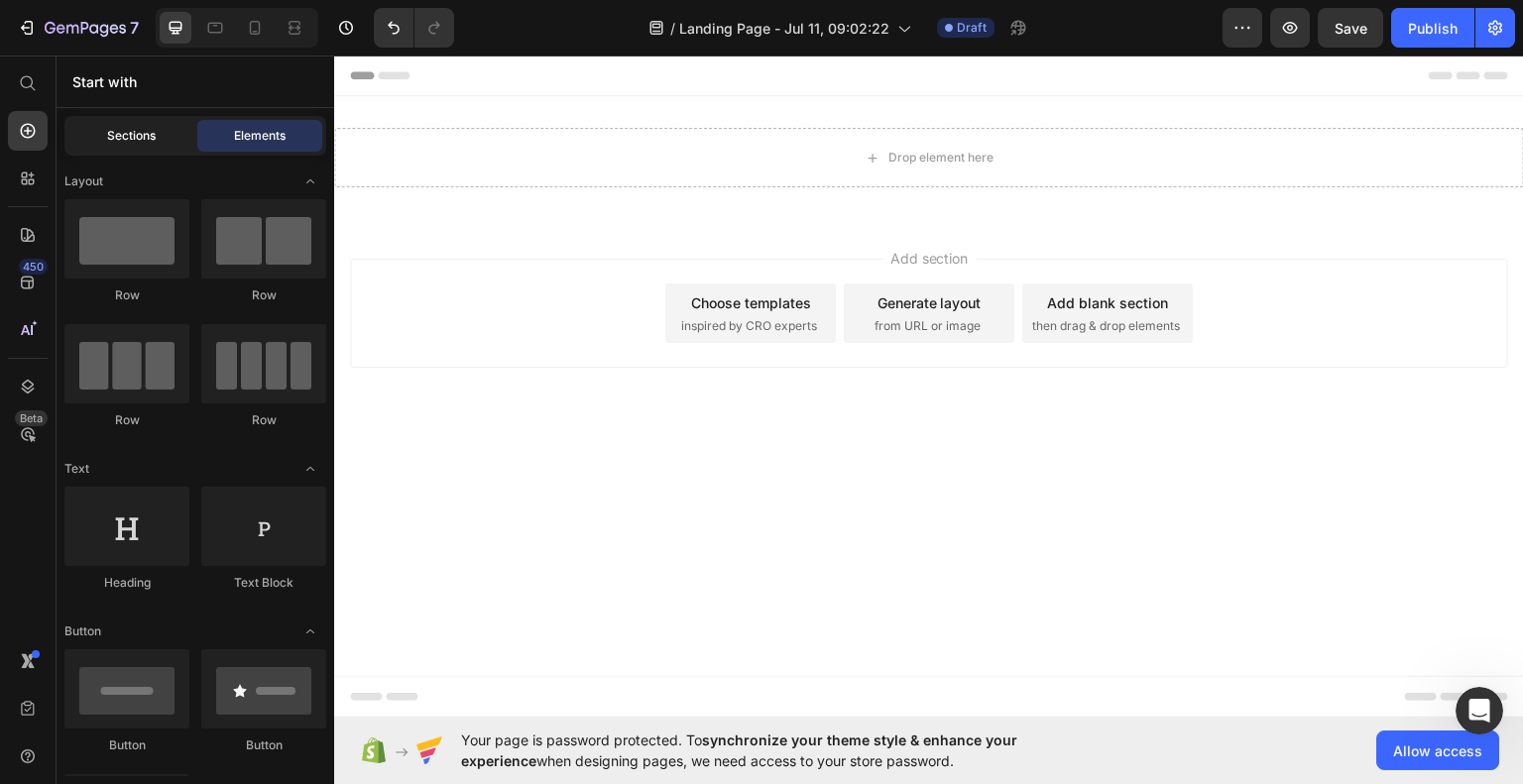 click on "Sections" 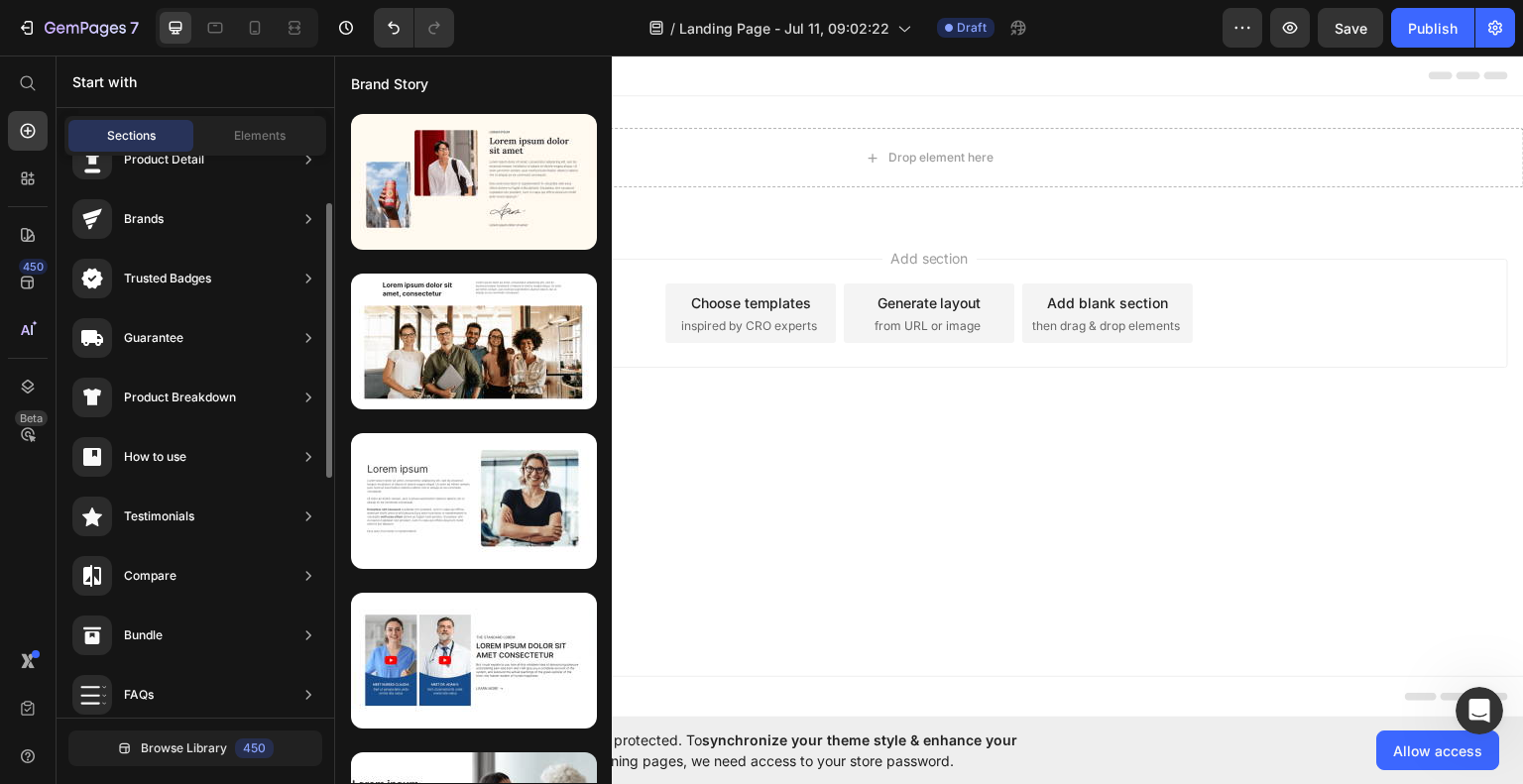 scroll, scrollTop: 0, scrollLeft: 0, axis: both 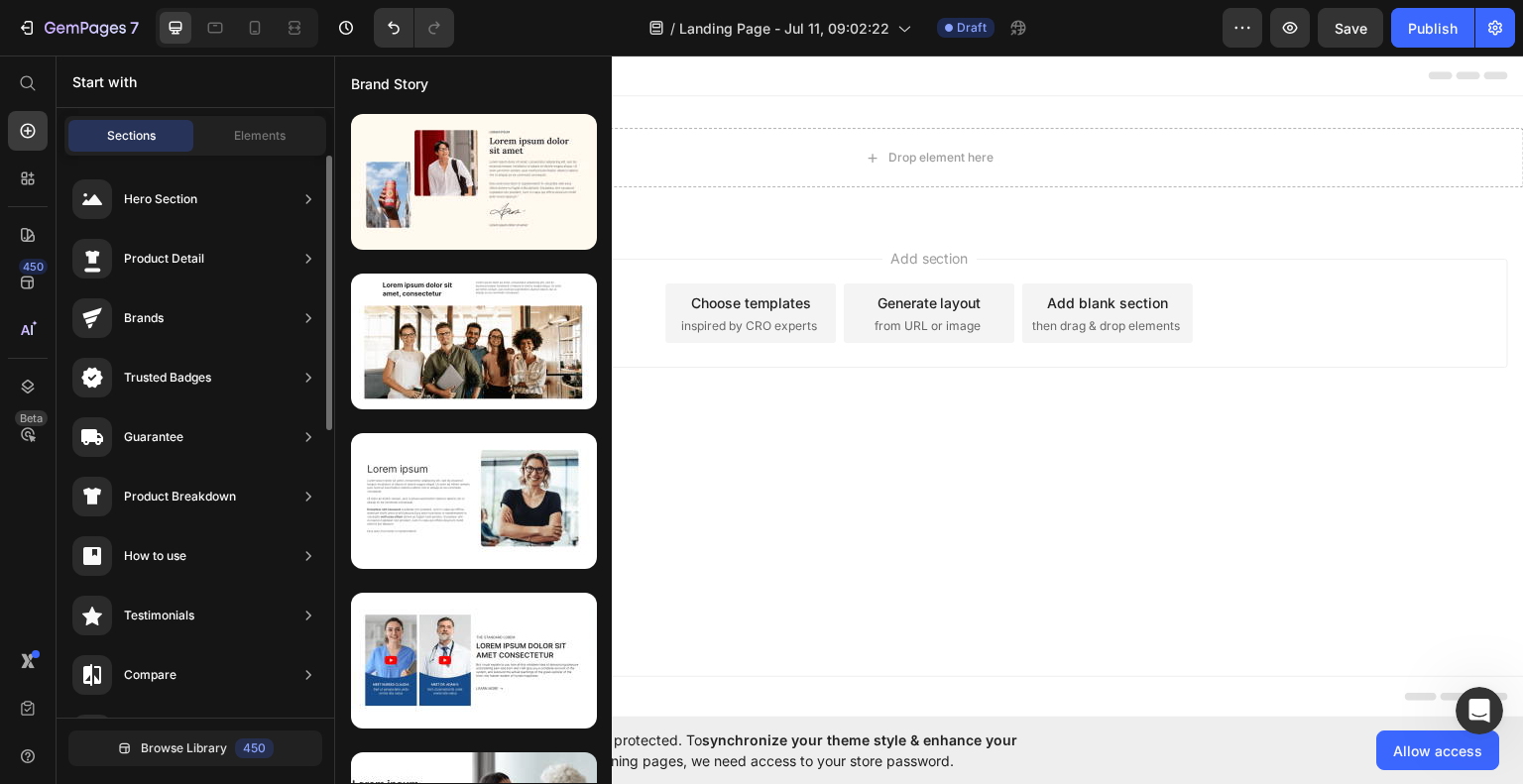 click on "Product Breakdown" at bounding box center [179, 497] 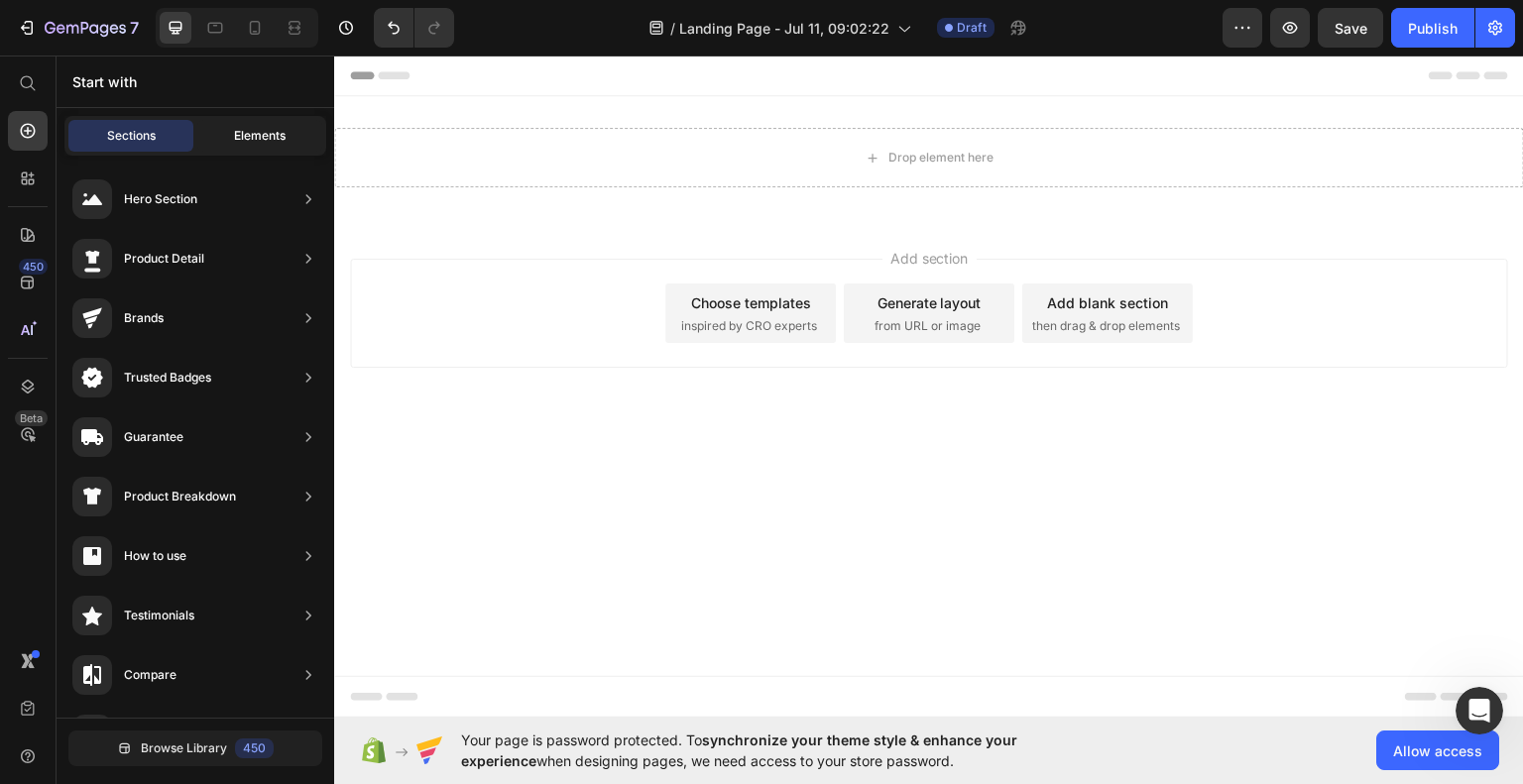 click on "Elements" 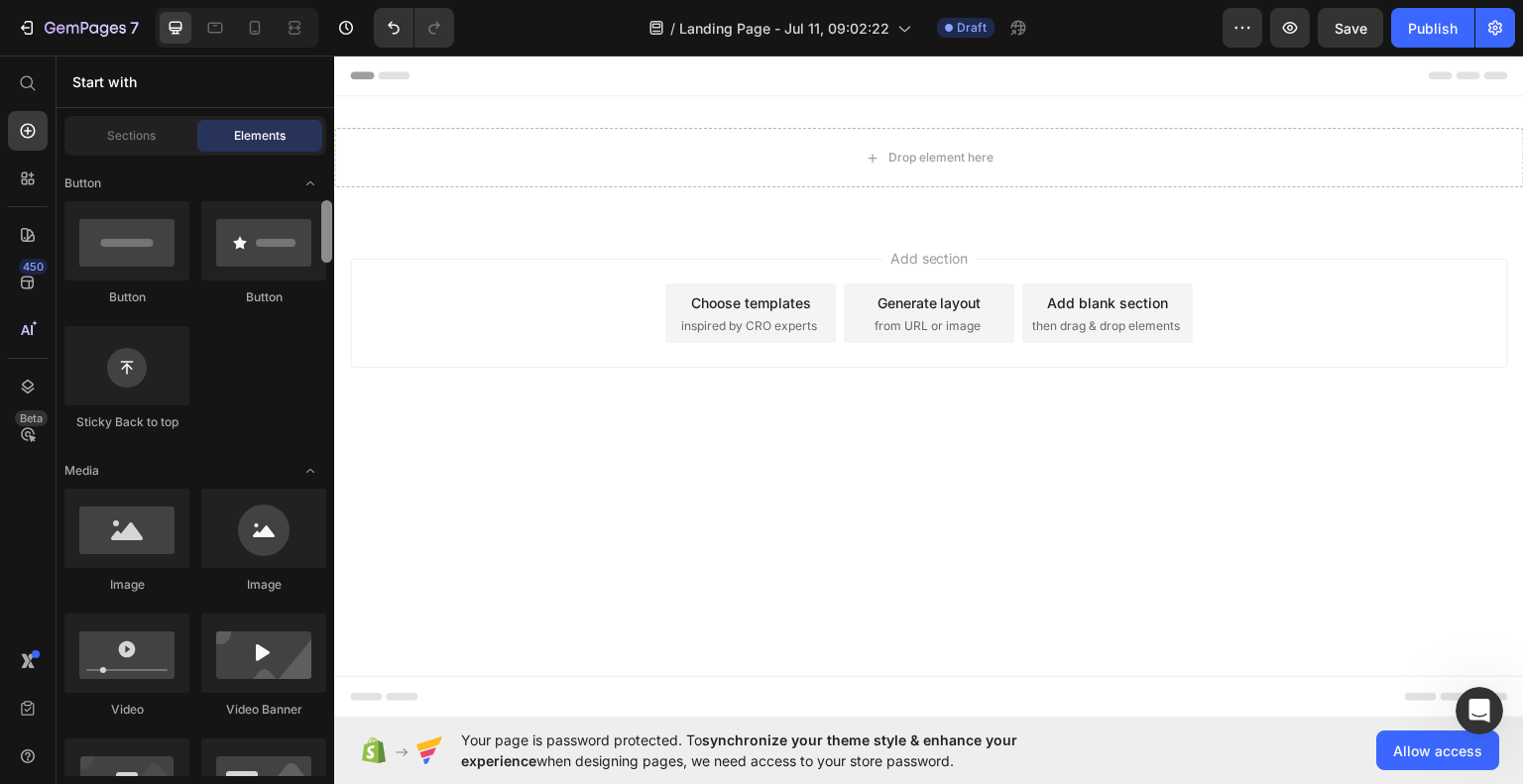 scroll, scrollTop: 0, scrollLeft: 0, axis: both 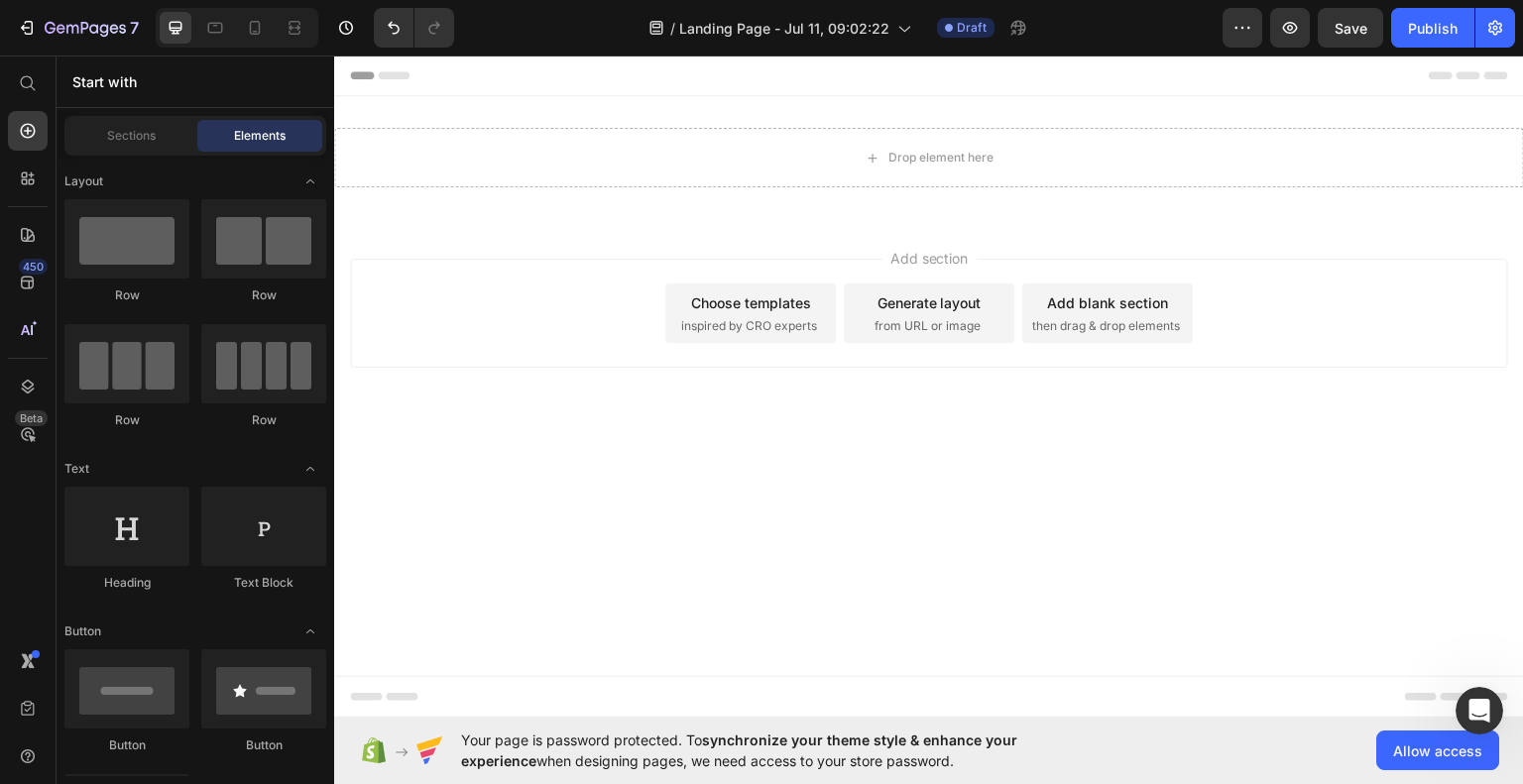 click at bounding box center [1479, 711] 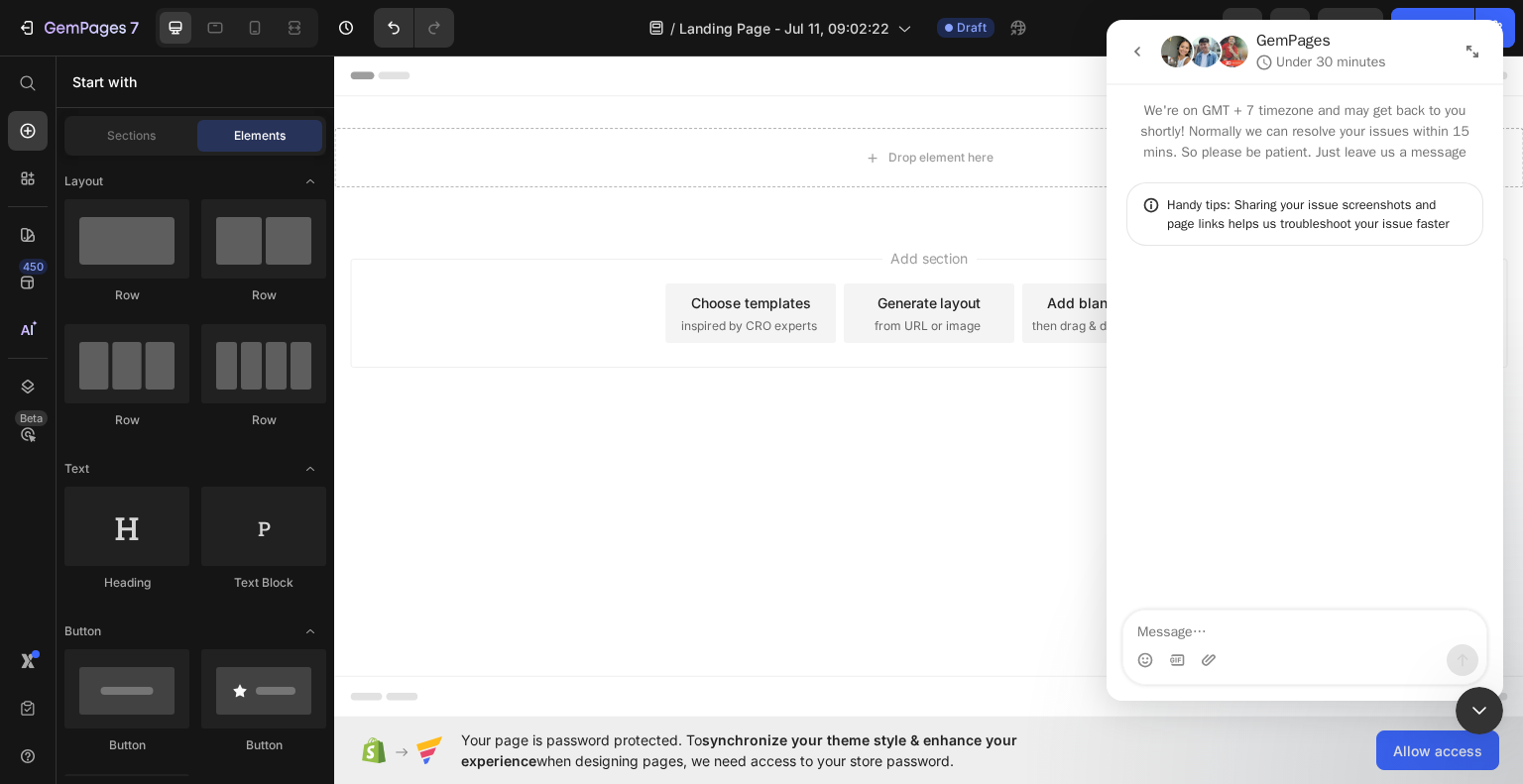 click at bounding box center (1305, 627) 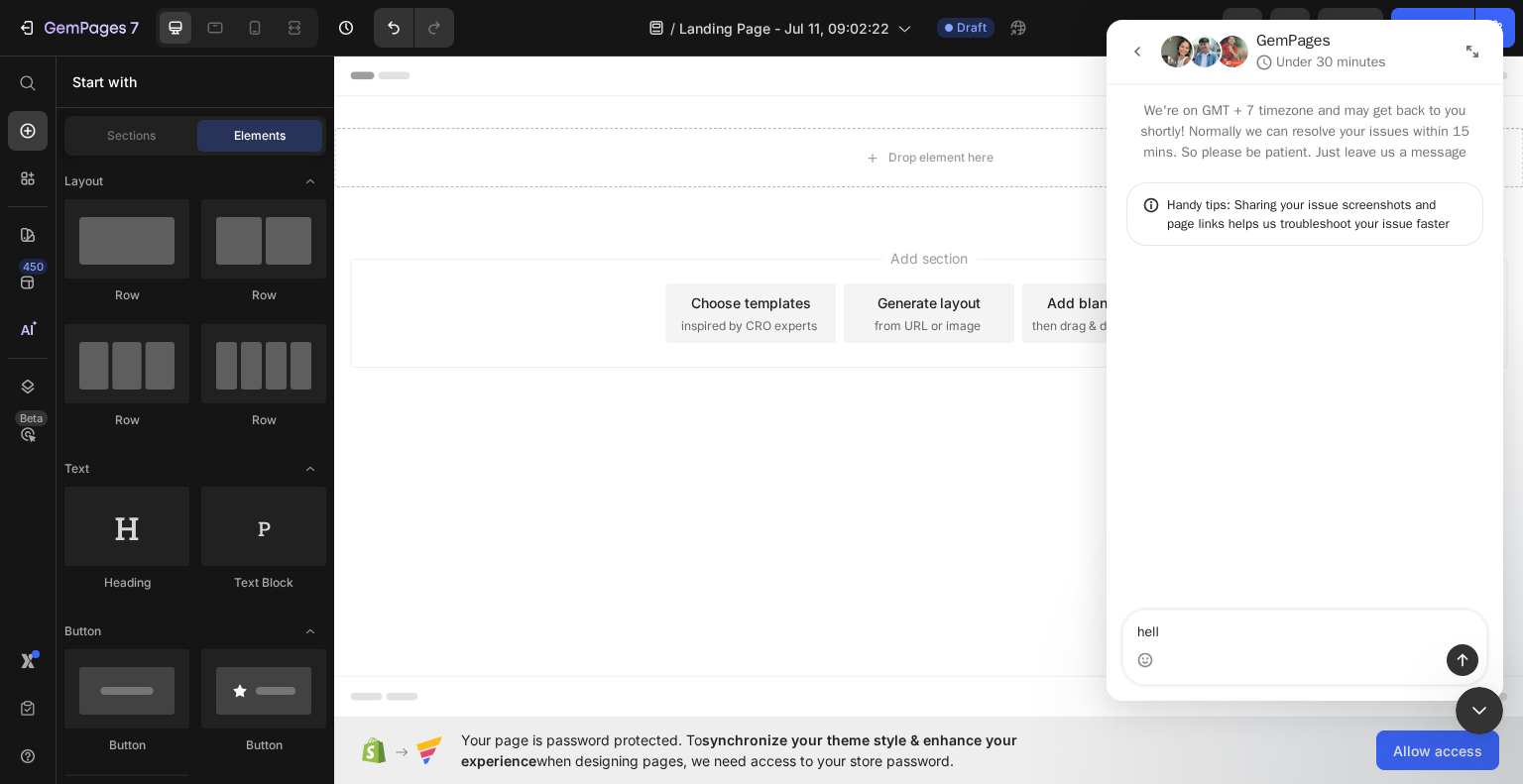 type on "hello" 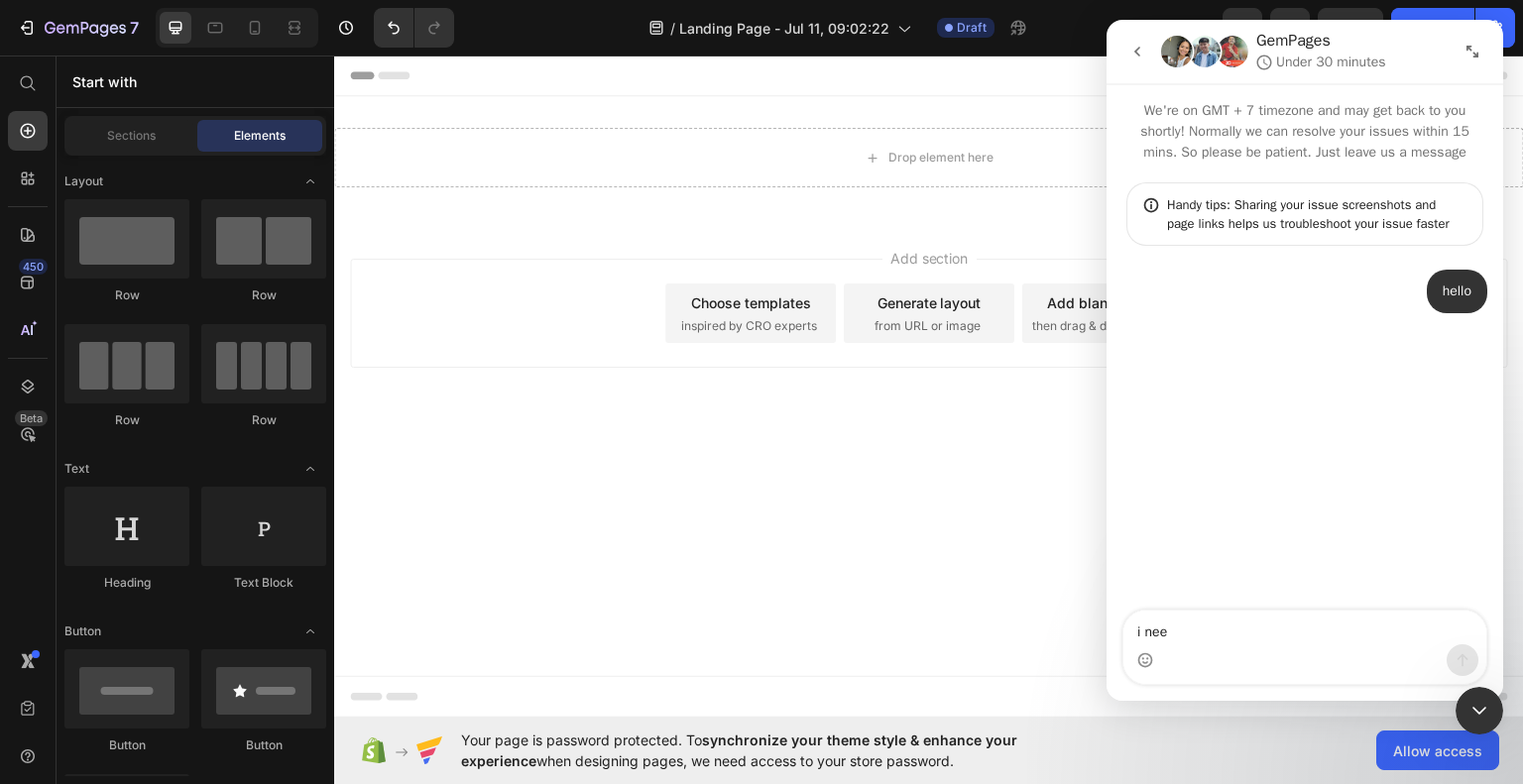 type on "i need" 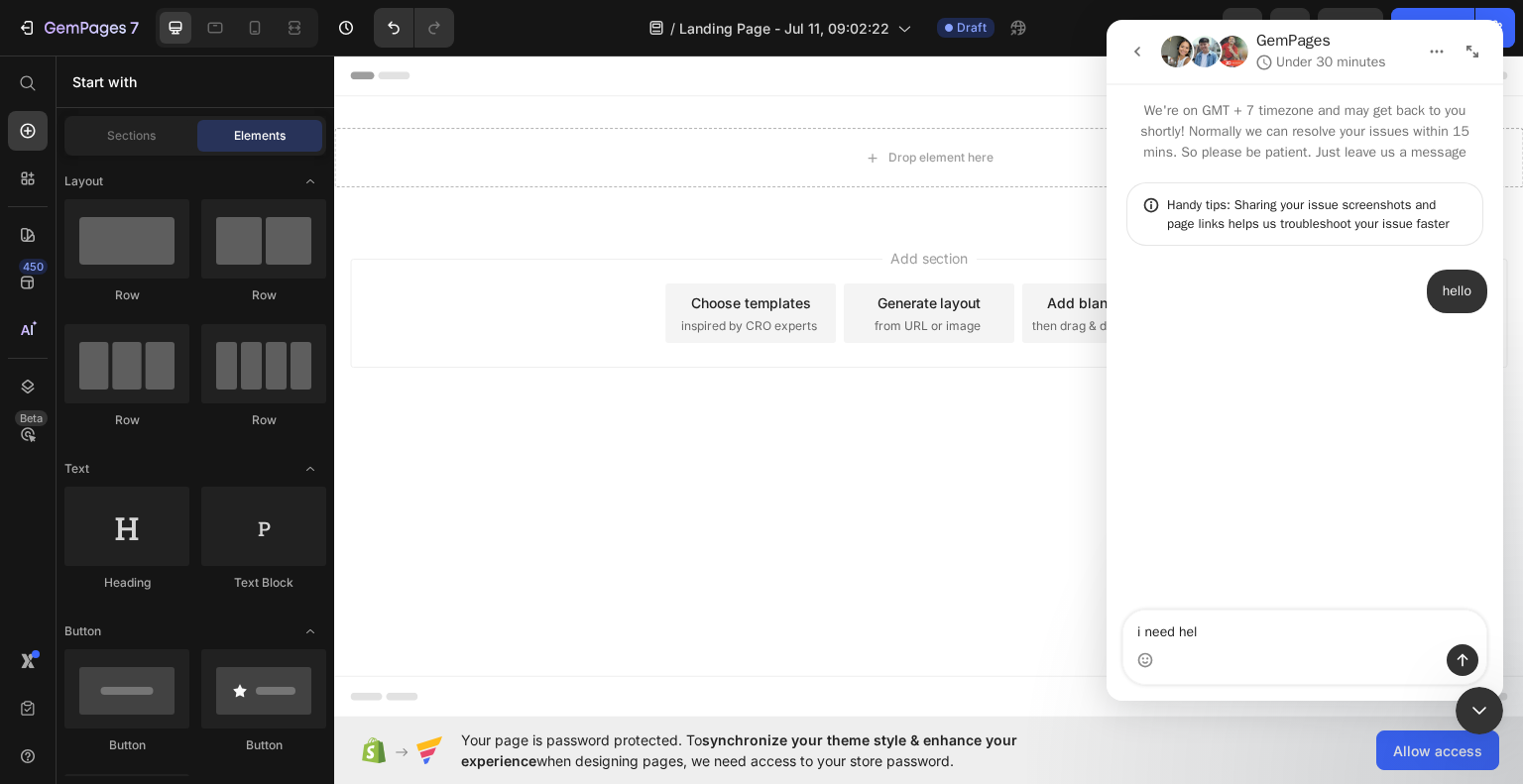 type on "i need help" 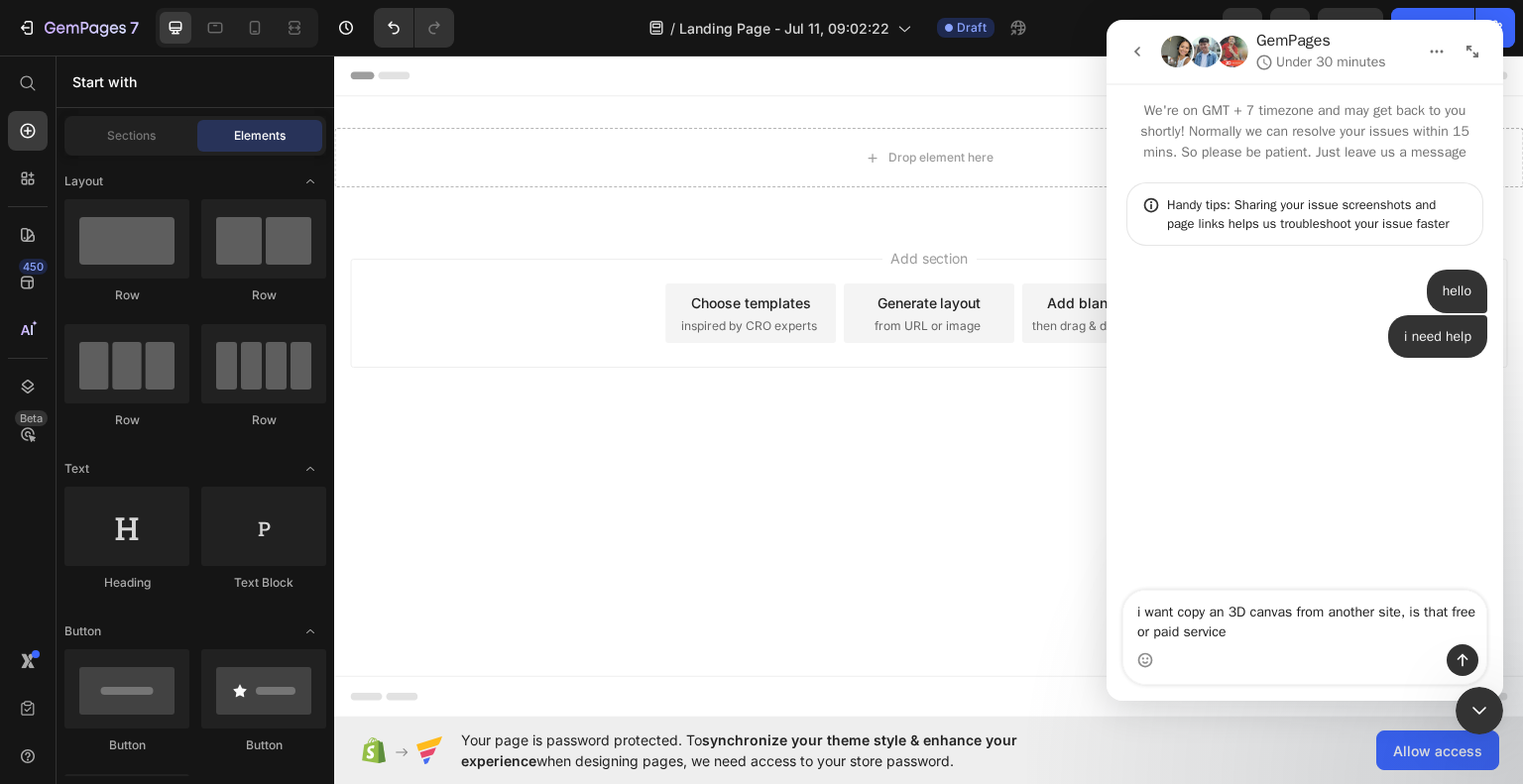 type on "i want copy an 3D canvas from another site, is that free or paid service ?" 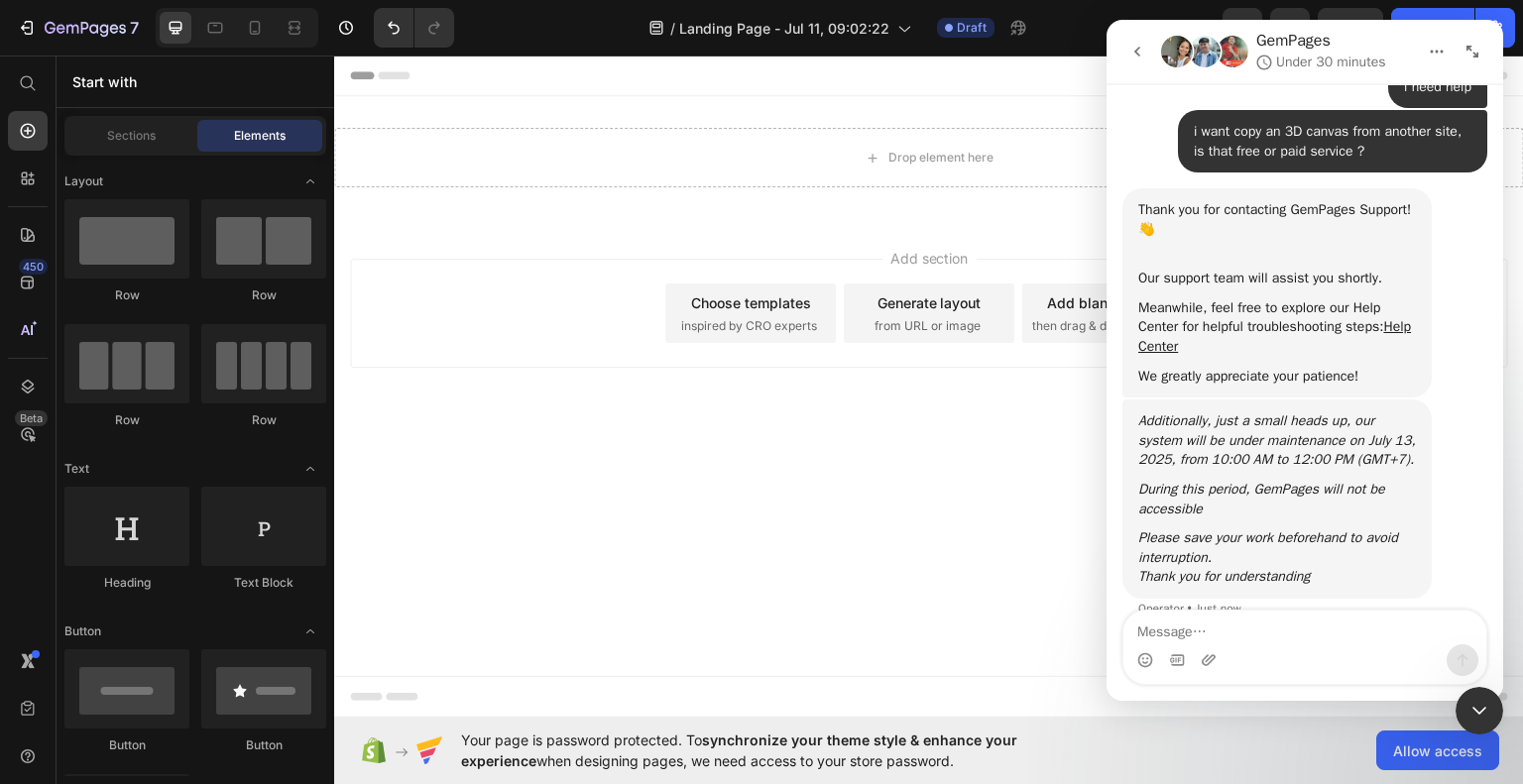 scroll, scrollTop: 297, scrollLeft: 0, axis: vertical 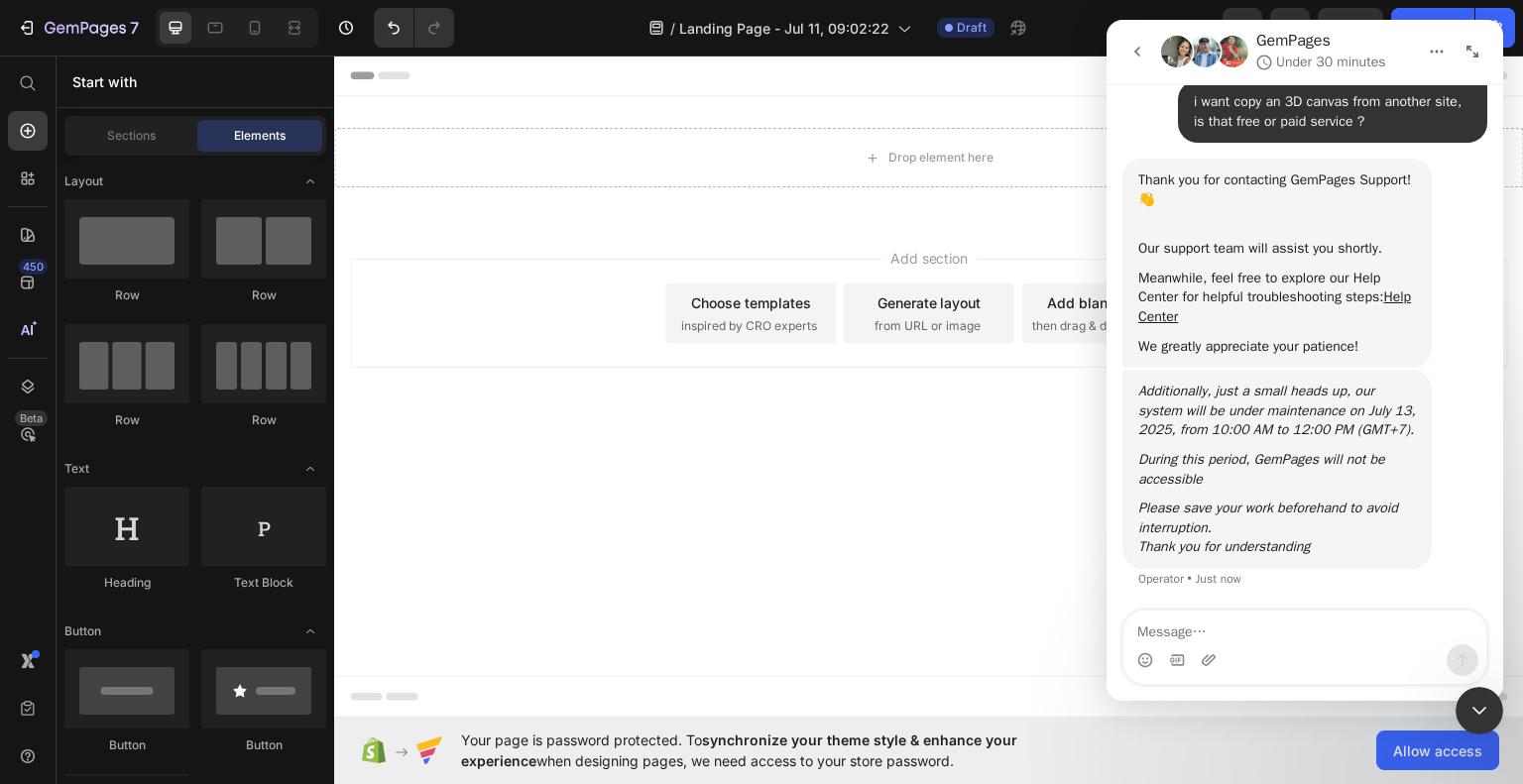 type 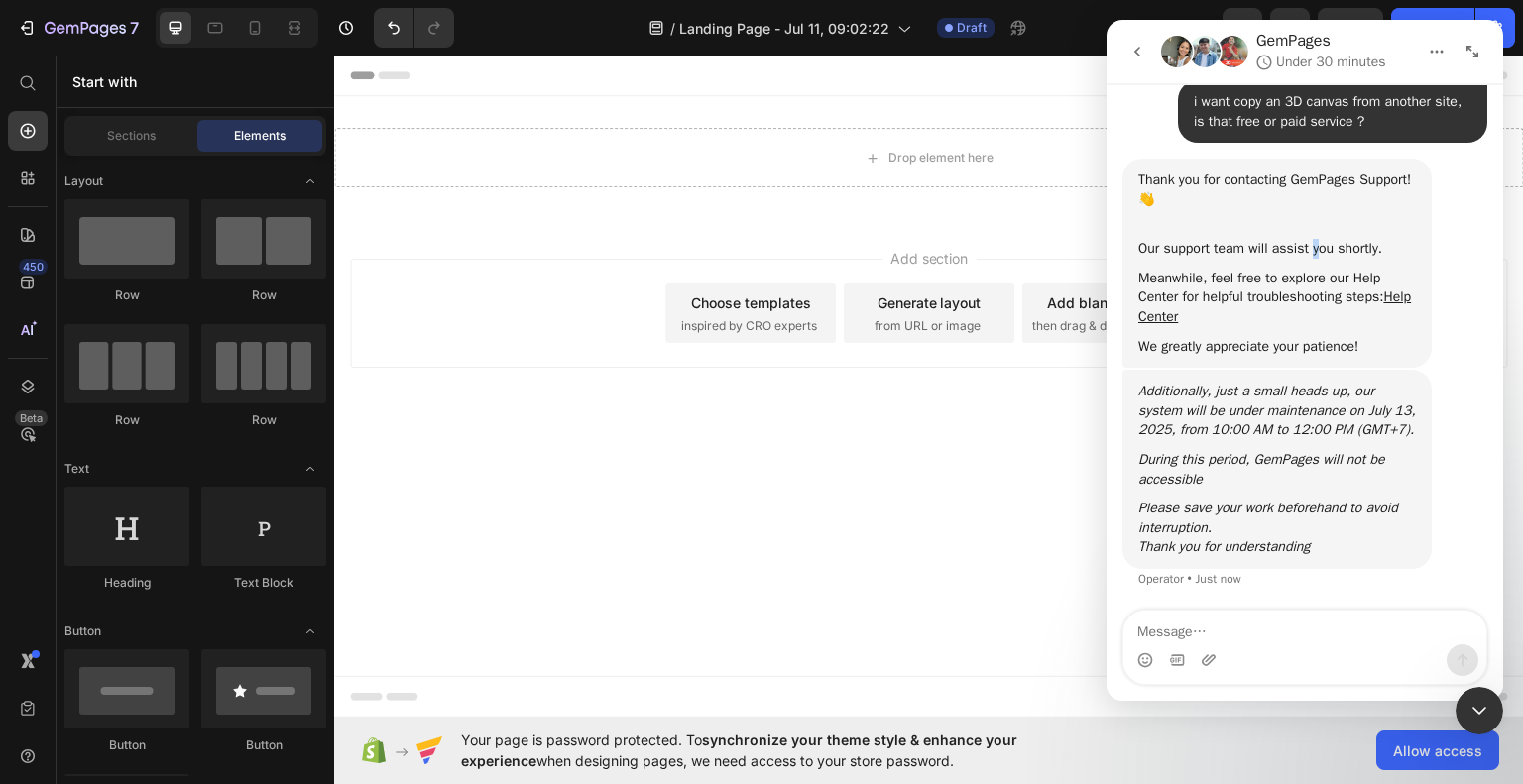 drag, startPoint x: 1312, startPoint y: 230, endPoint x: 1350, endPoint y: 230, distance: 38 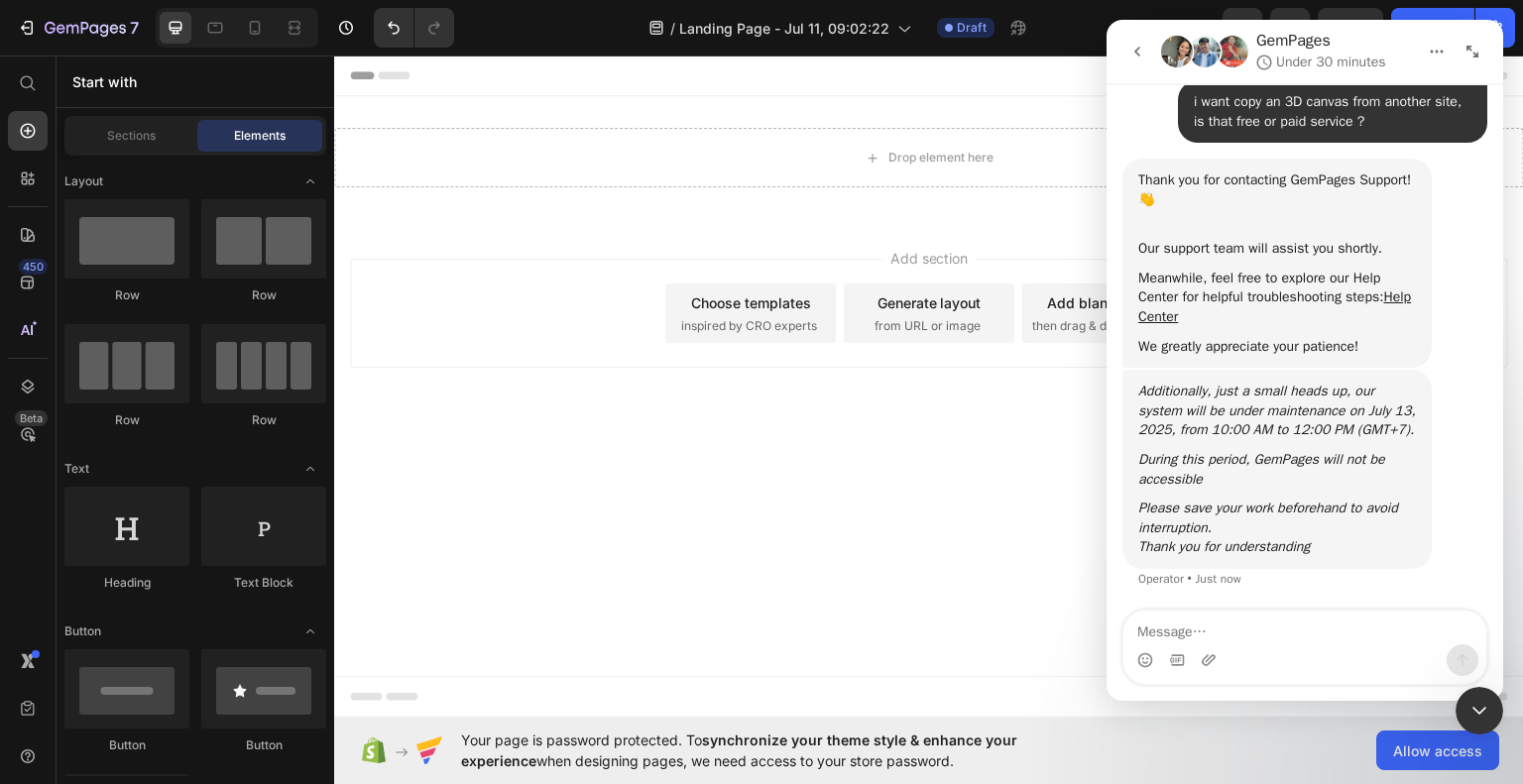 click on "Our support team will assist you shortly." at bounding box center [1277, 249] 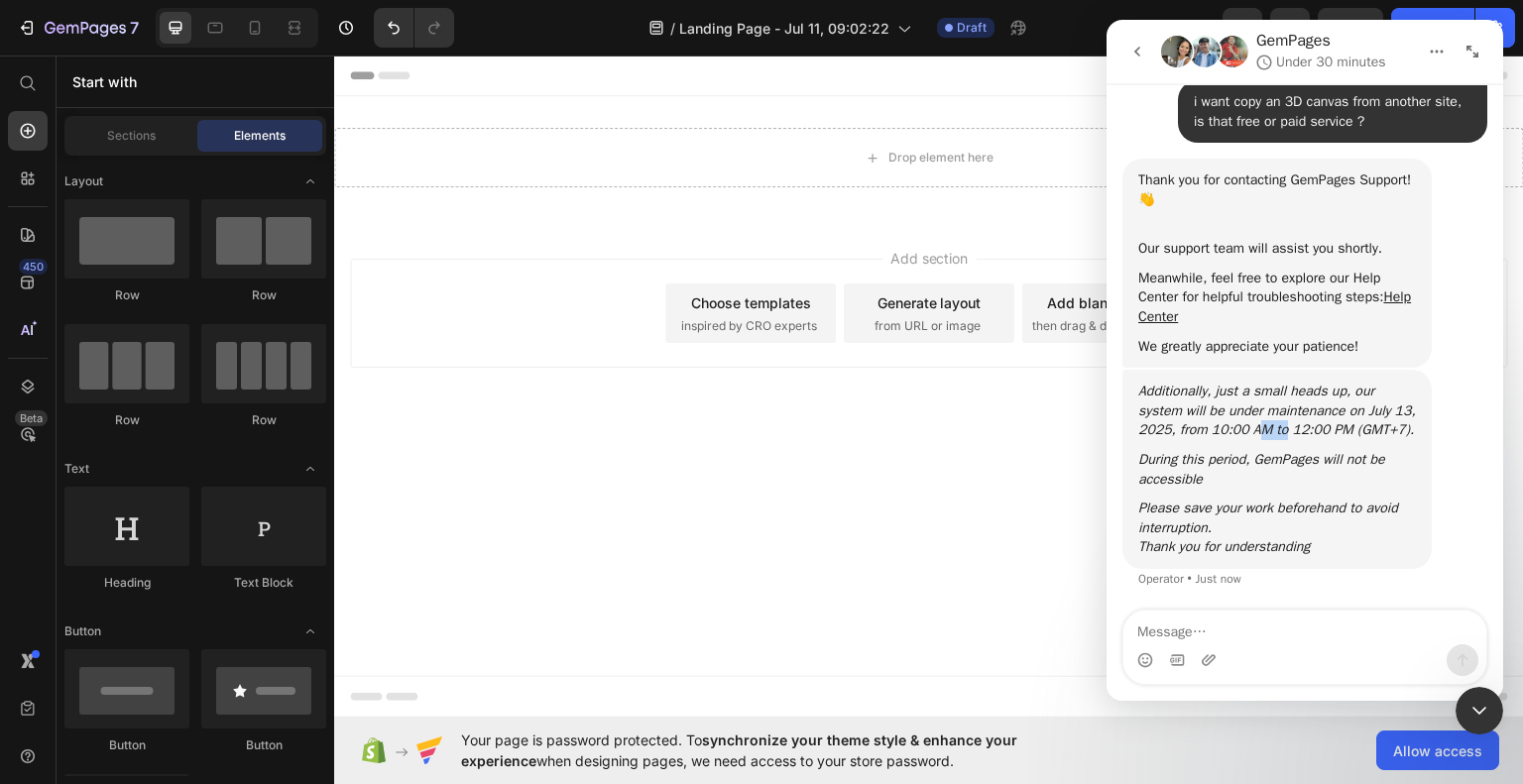 drag, startPoint x: 1284, startPoint y: 403, endPoint x: 1333, endPoint y: 403, distance: 49 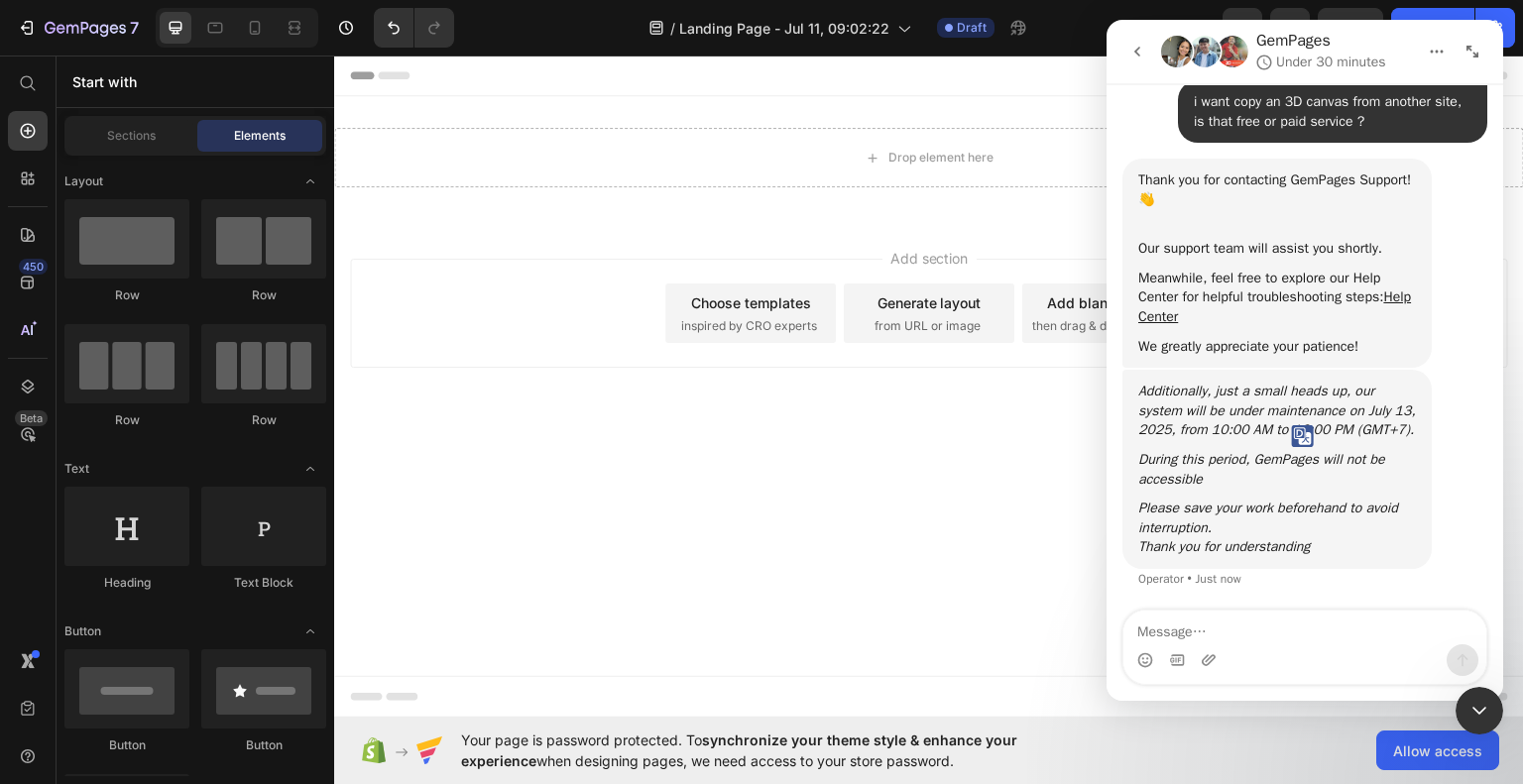 click on "Additionally, just a small heads up, our system will be under maintenance on July 13, 2025, from 10:00 AM to 12:00 PM (GMT+7)." at bounding box center (1277, 410) 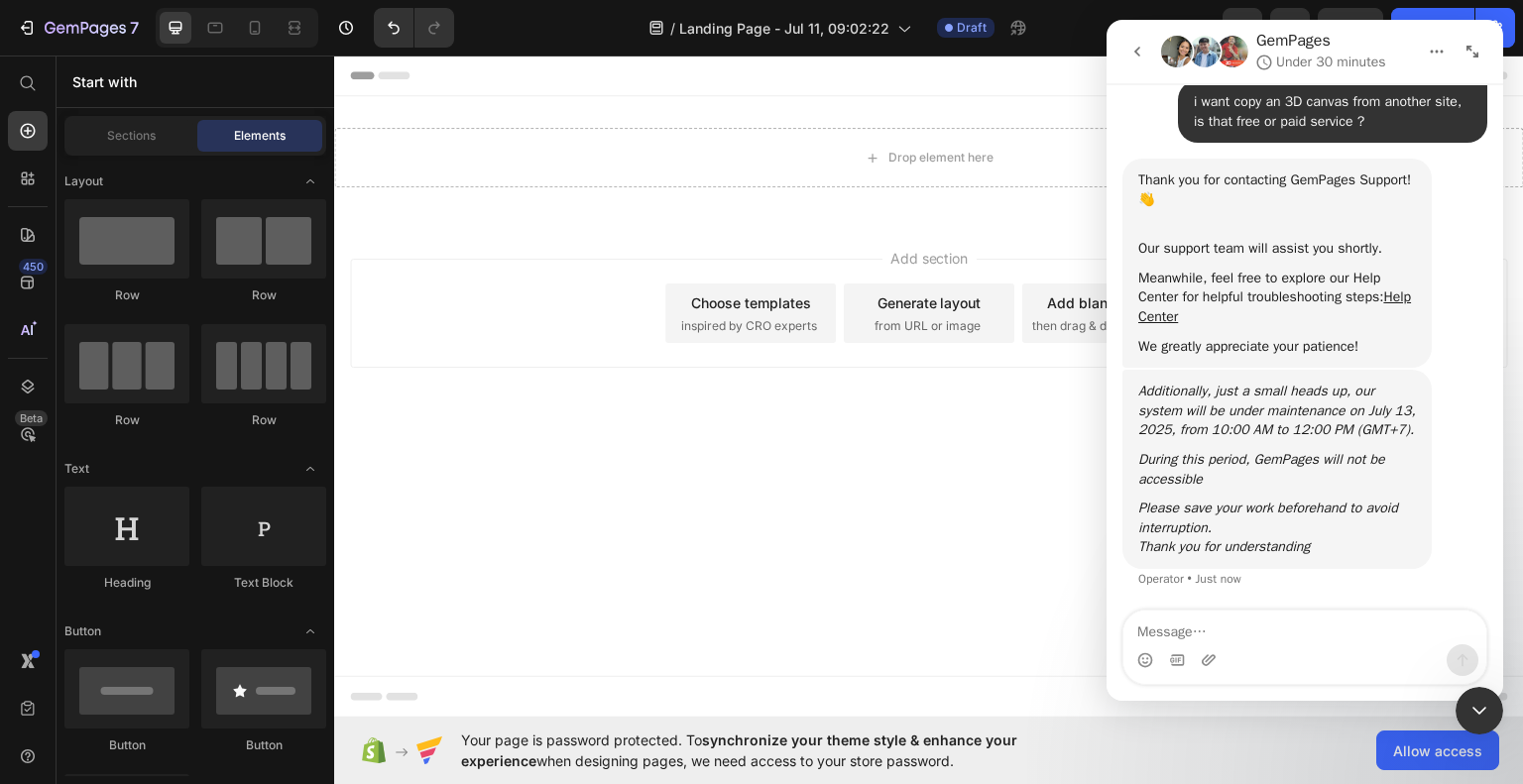 click on "Additionally, just a small heads up, our system will be under maintenance on July 13, 2025, from 10:00 AM to 12:00 PM (GMT+7)." at bounding box center (1277, 410) 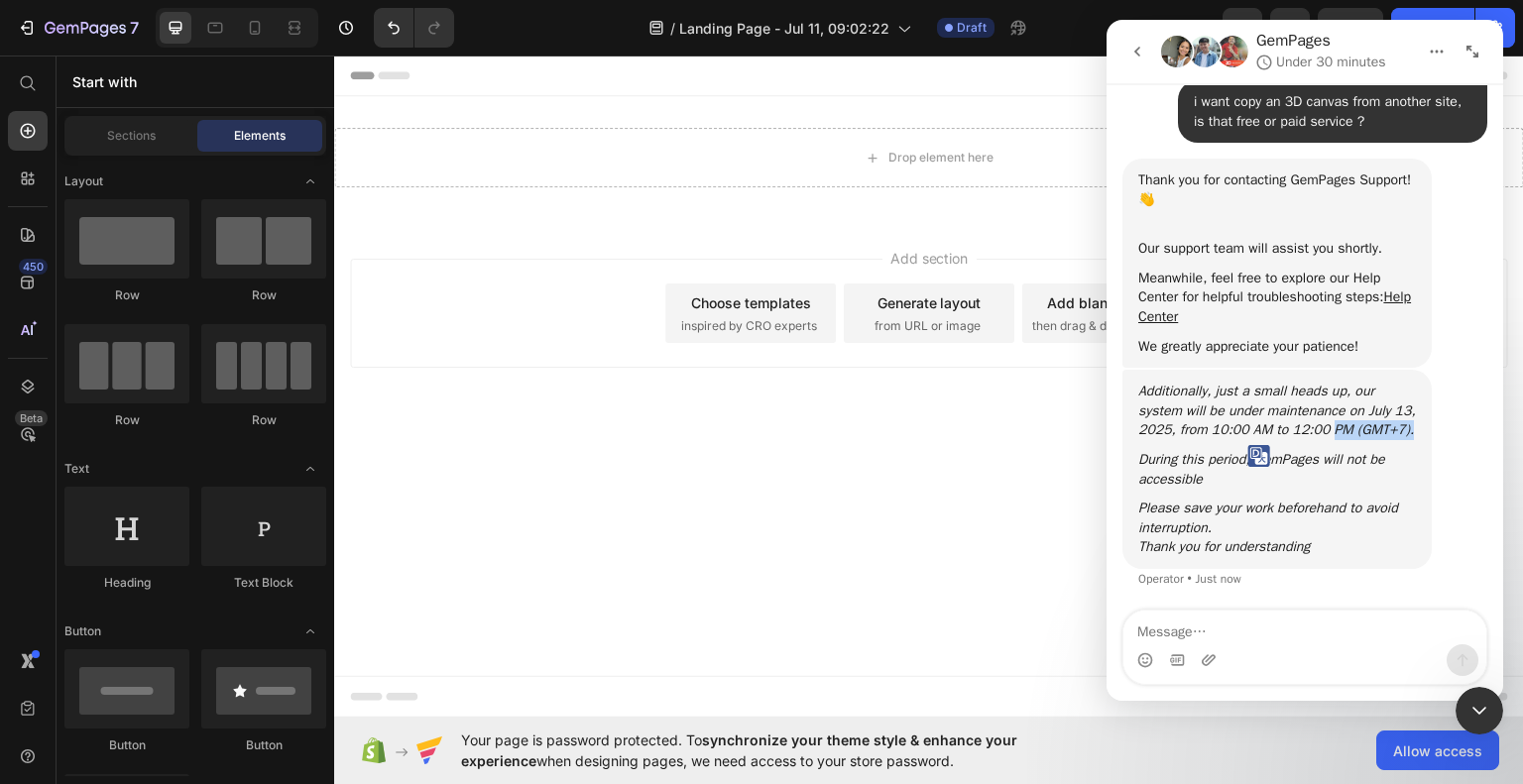 click on "Additionally, just a small heads up, our system will be under maintenance on July 13, 2025, from 10:00 AM to 12:00 PM (GMT+7)." at bounding box center [1277, 410] 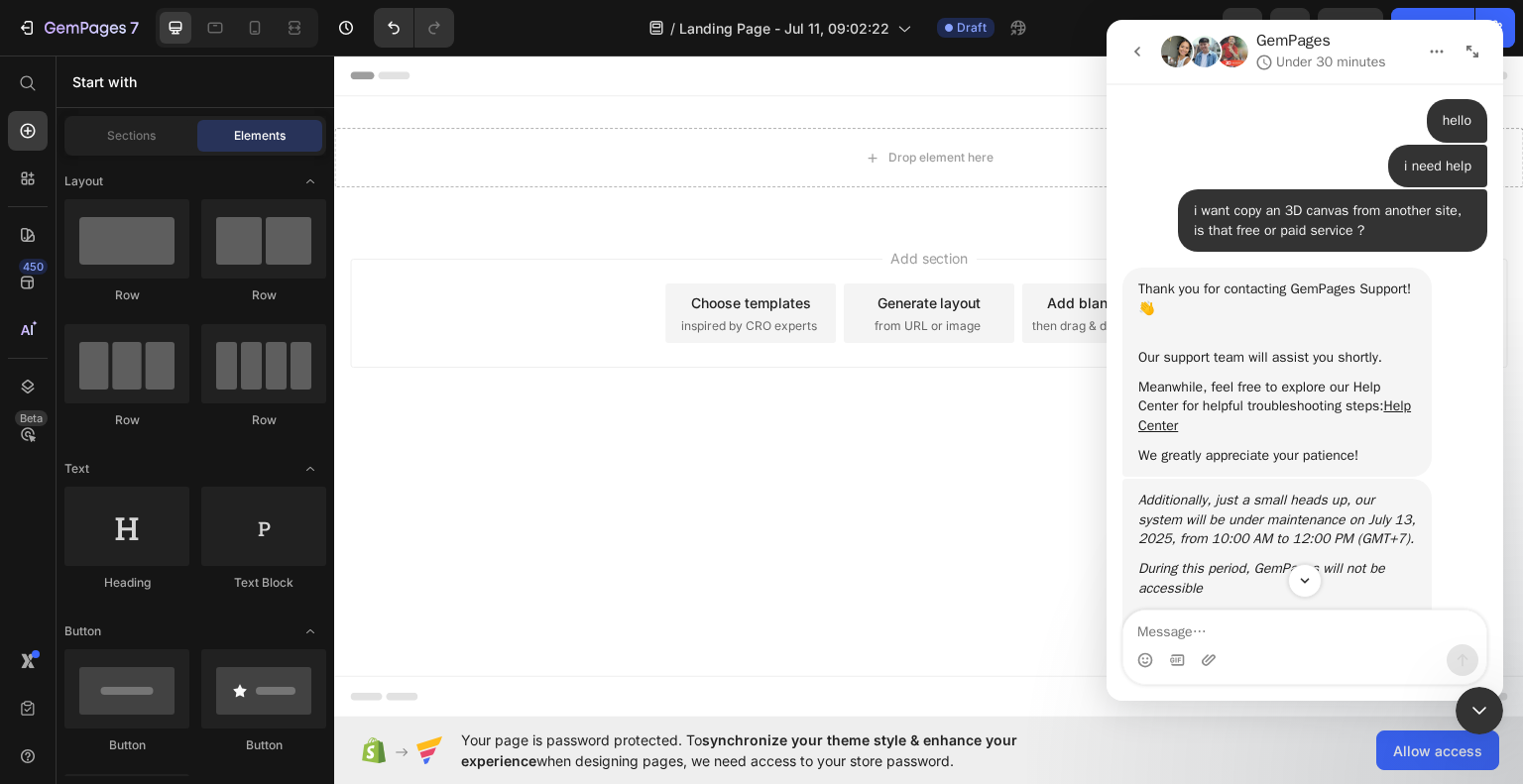 scroll, scrollTop: 297, scrollLeft: 0, axis: vertical 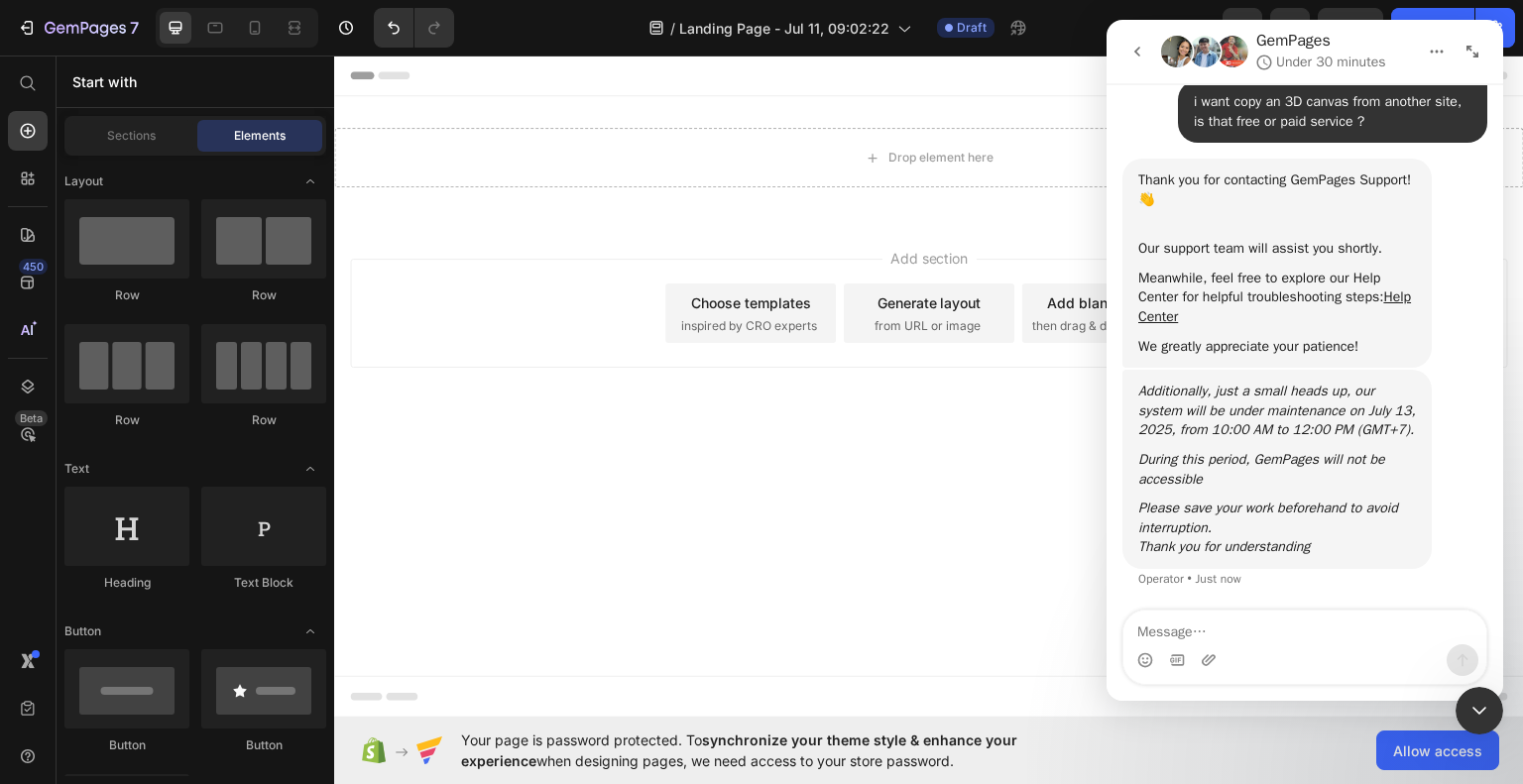 click at bounding box center [1305, 660] 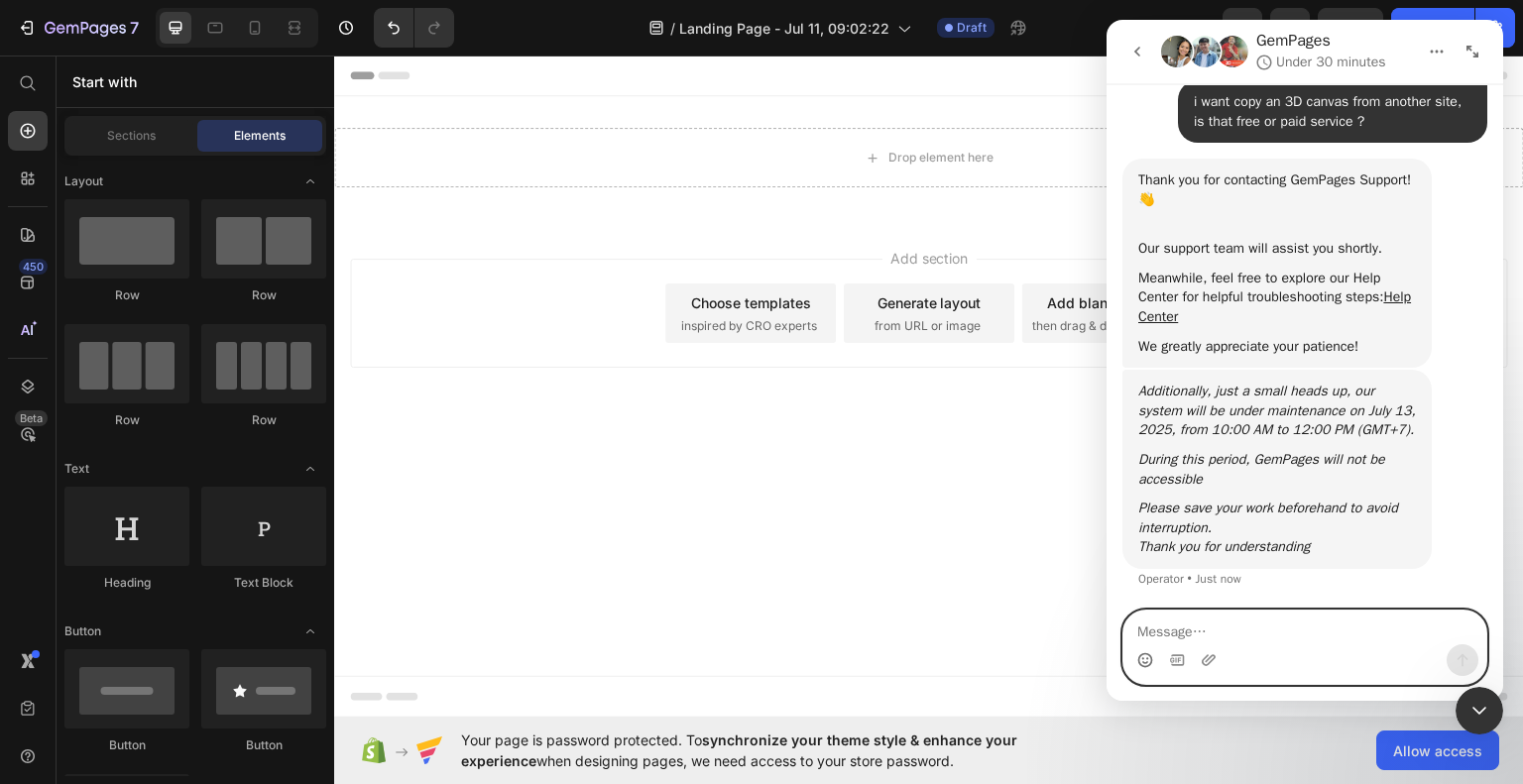 click 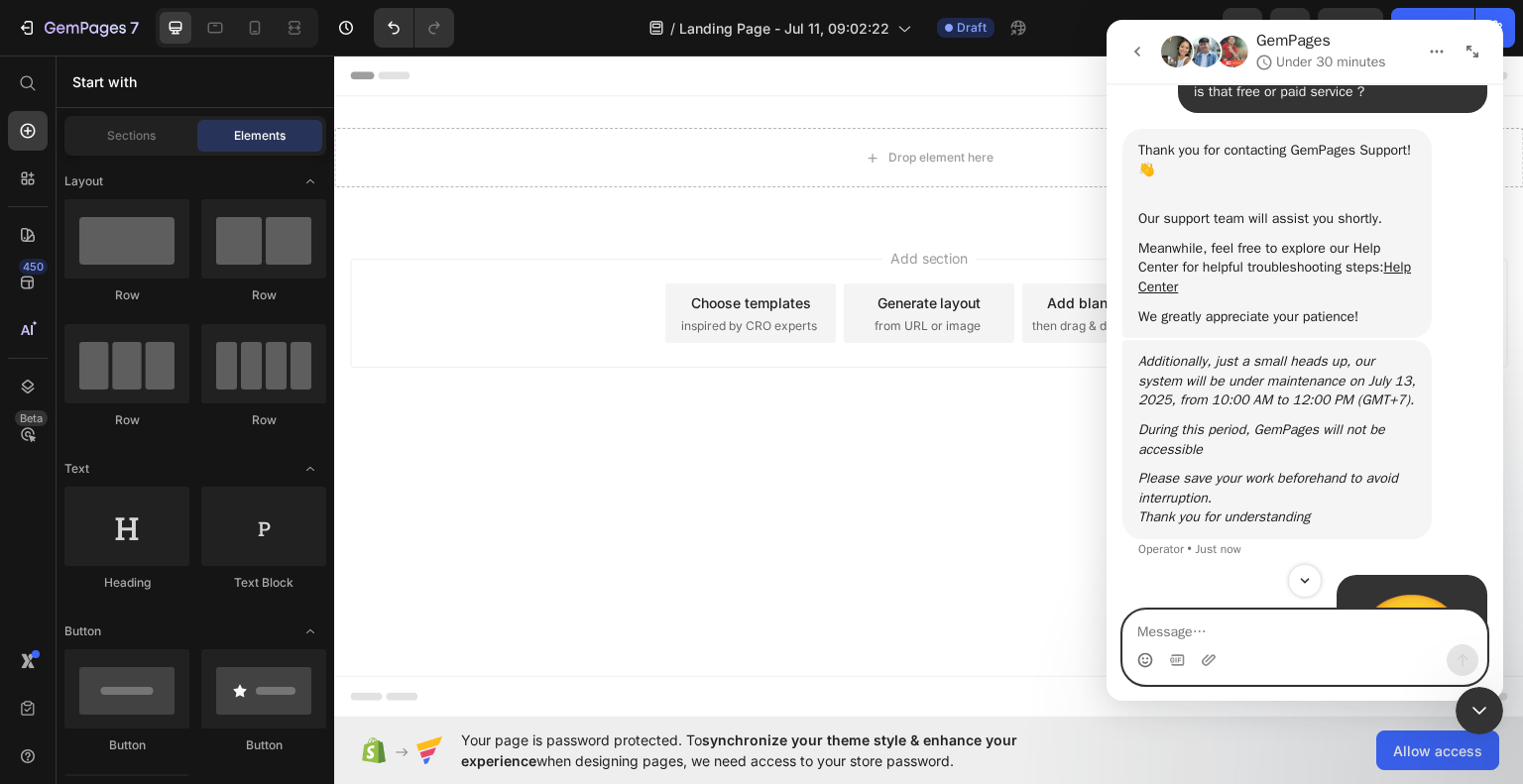 scroll, scrollTop: 396, scrollLeft: 0, axis: vertical 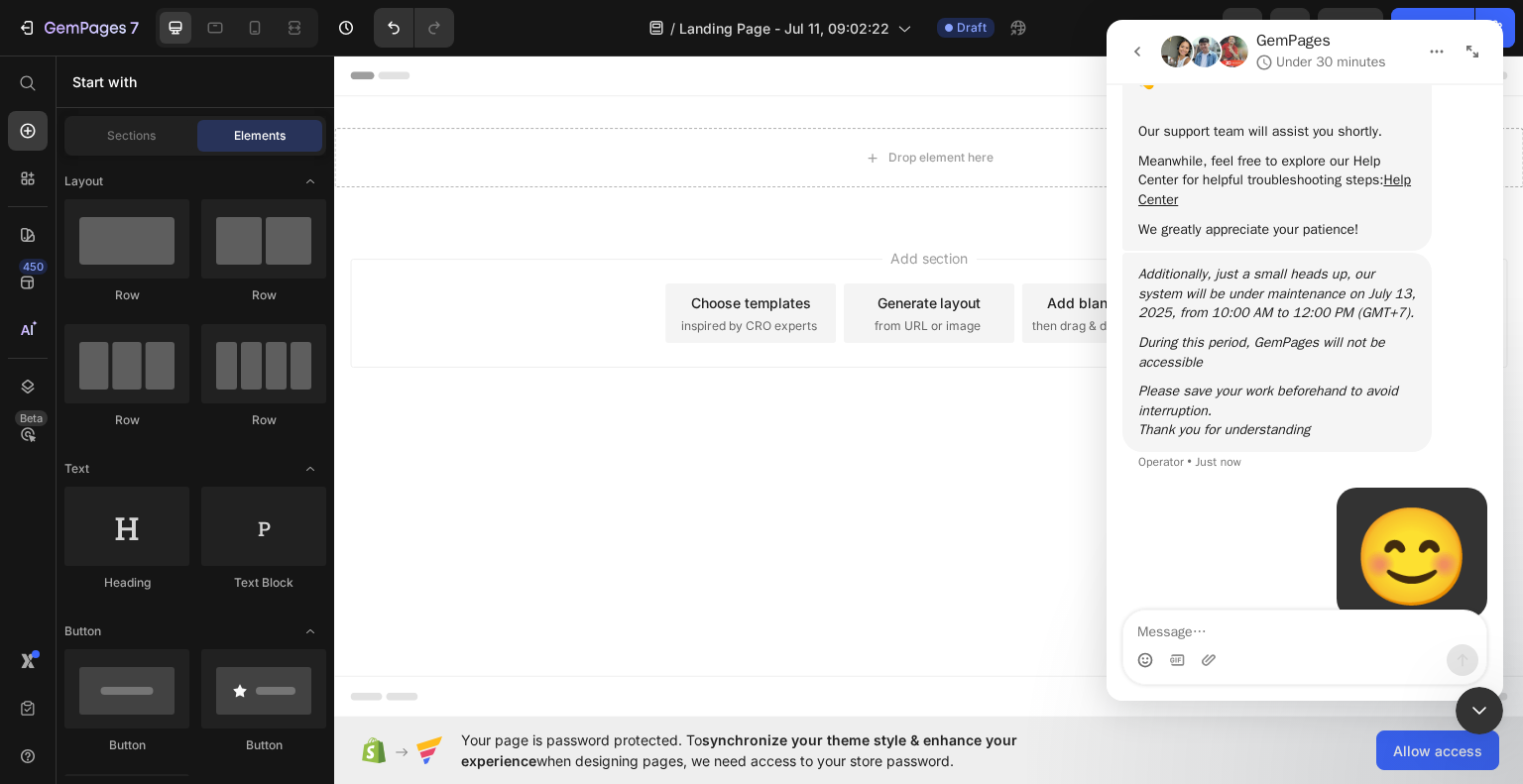 click at bounding box center (1232, 52) 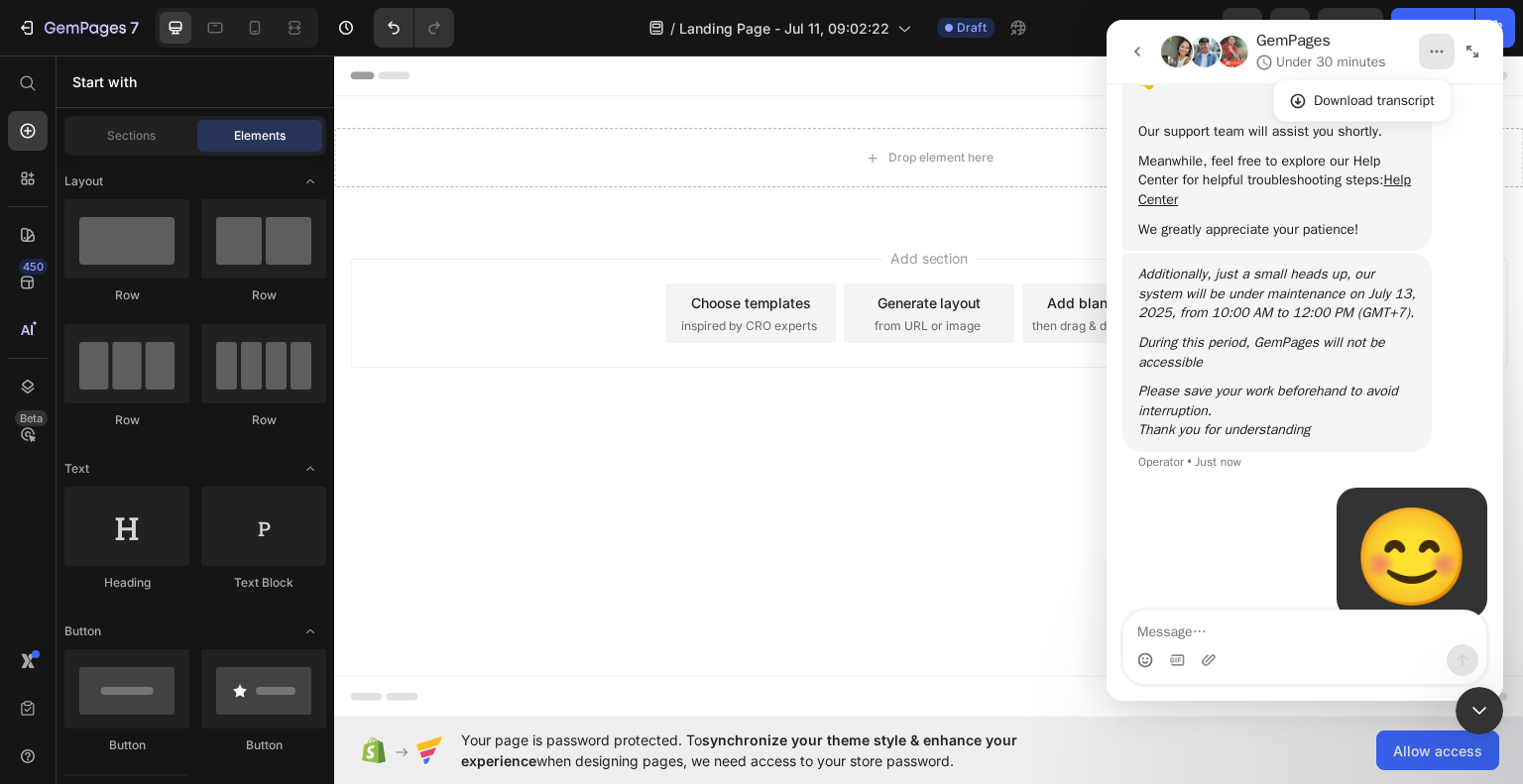 click on "Under 30 minutes" at bounding box center (1331, 61) 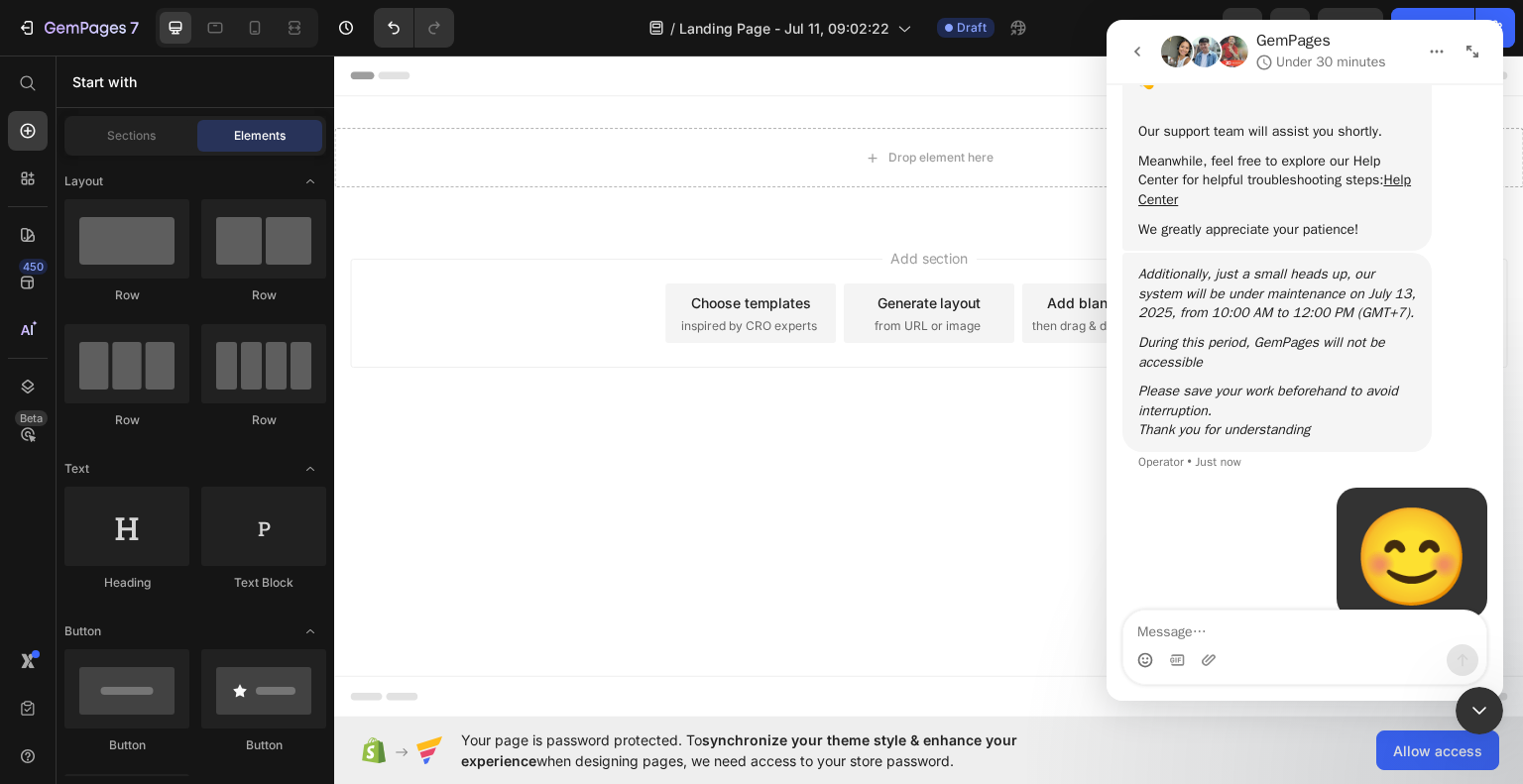 click at bounding box center [1205, 52] 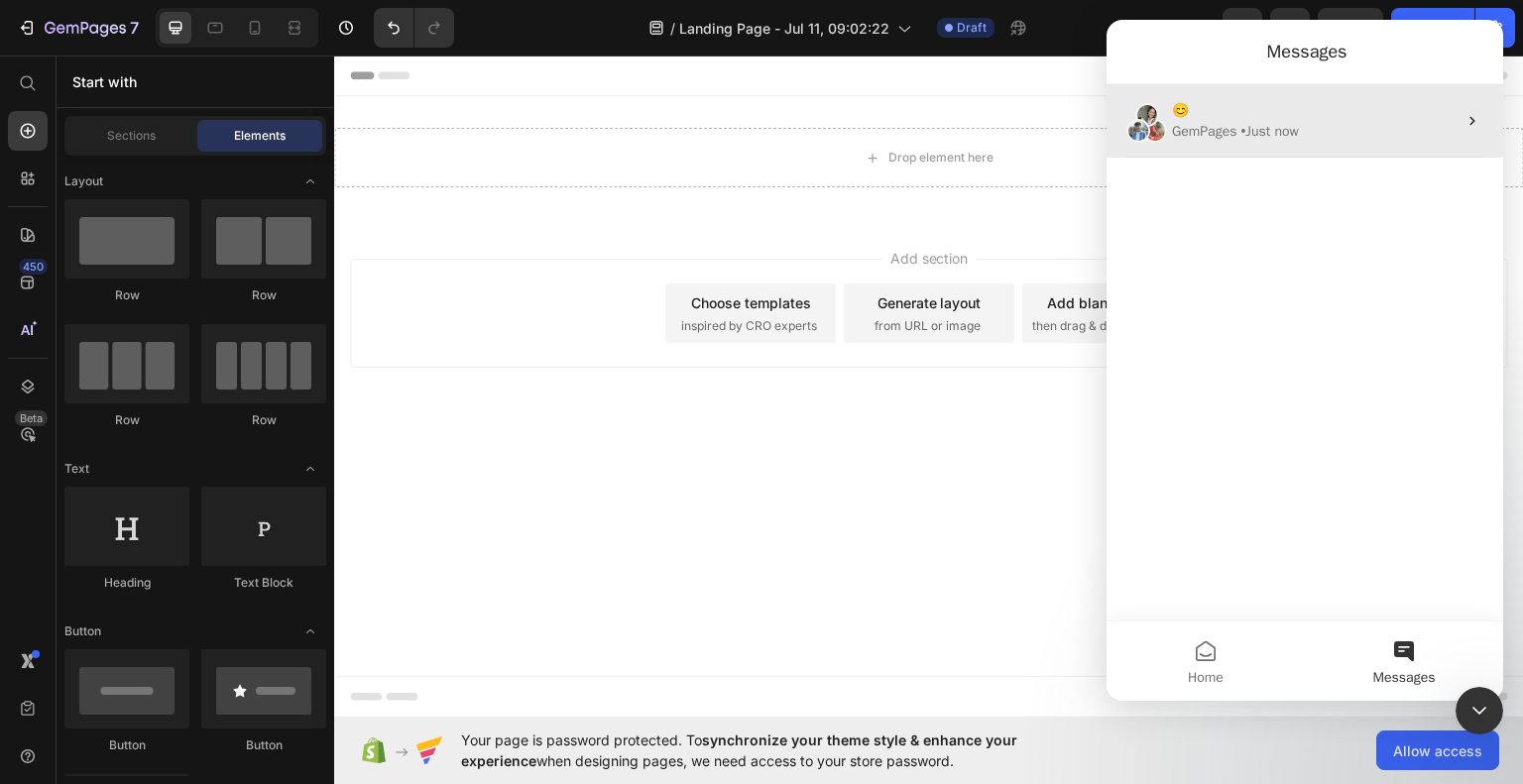click on "😊 GemPages •  Just now" at bounding box center [1305, 121] 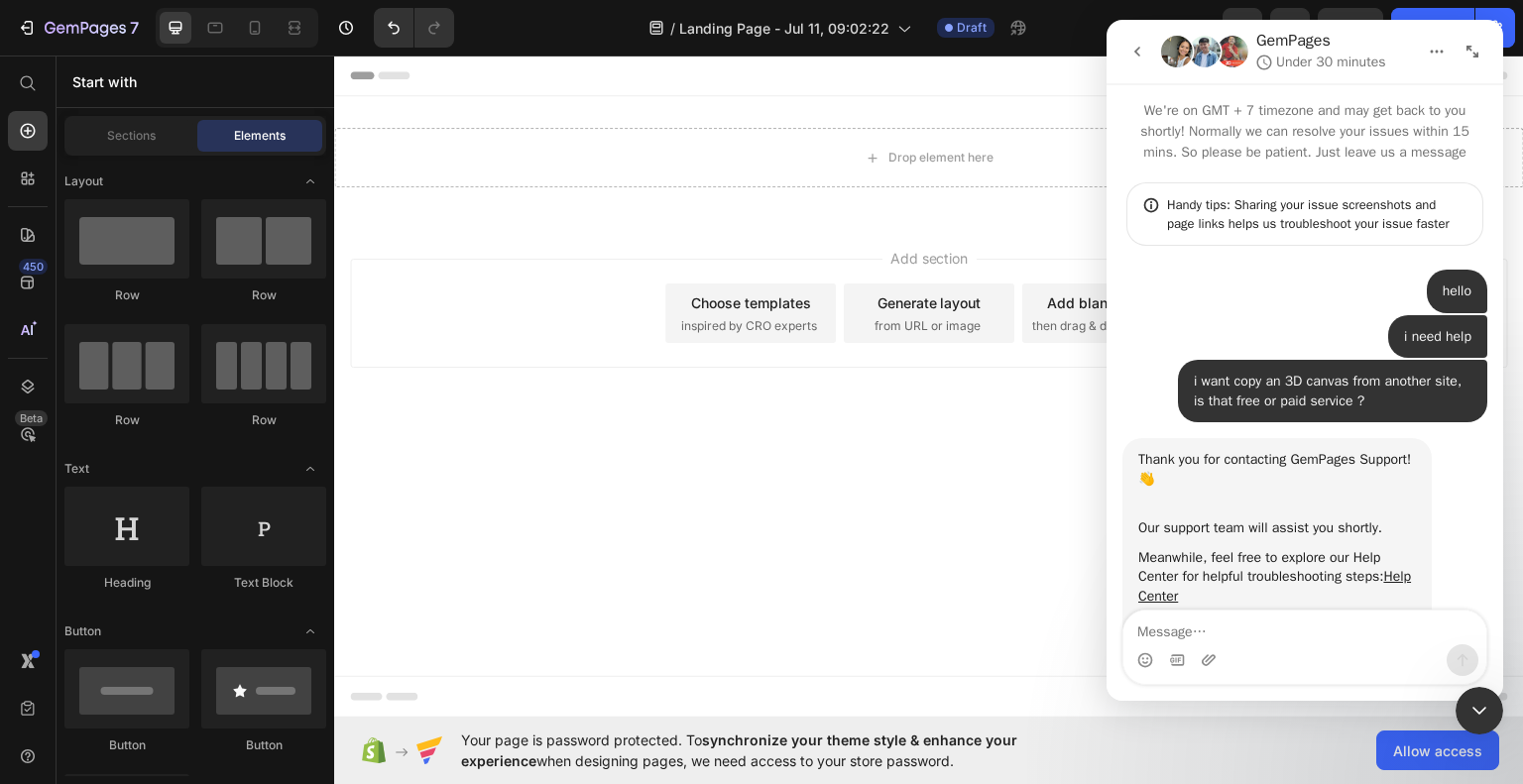scroll, scrollTop: 0, scrollLeft: 0, axis: both 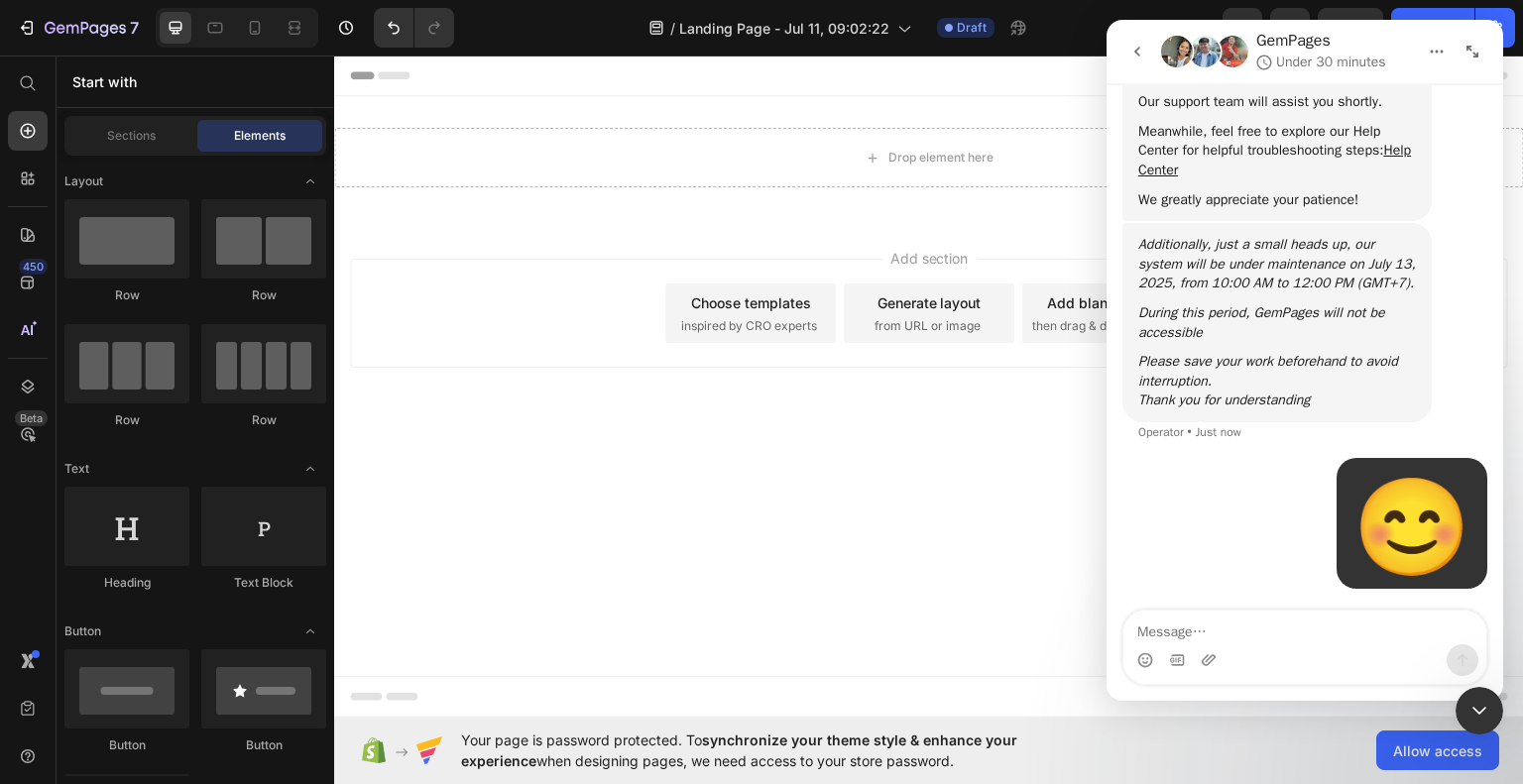 click at bounding box center [1232, 52] 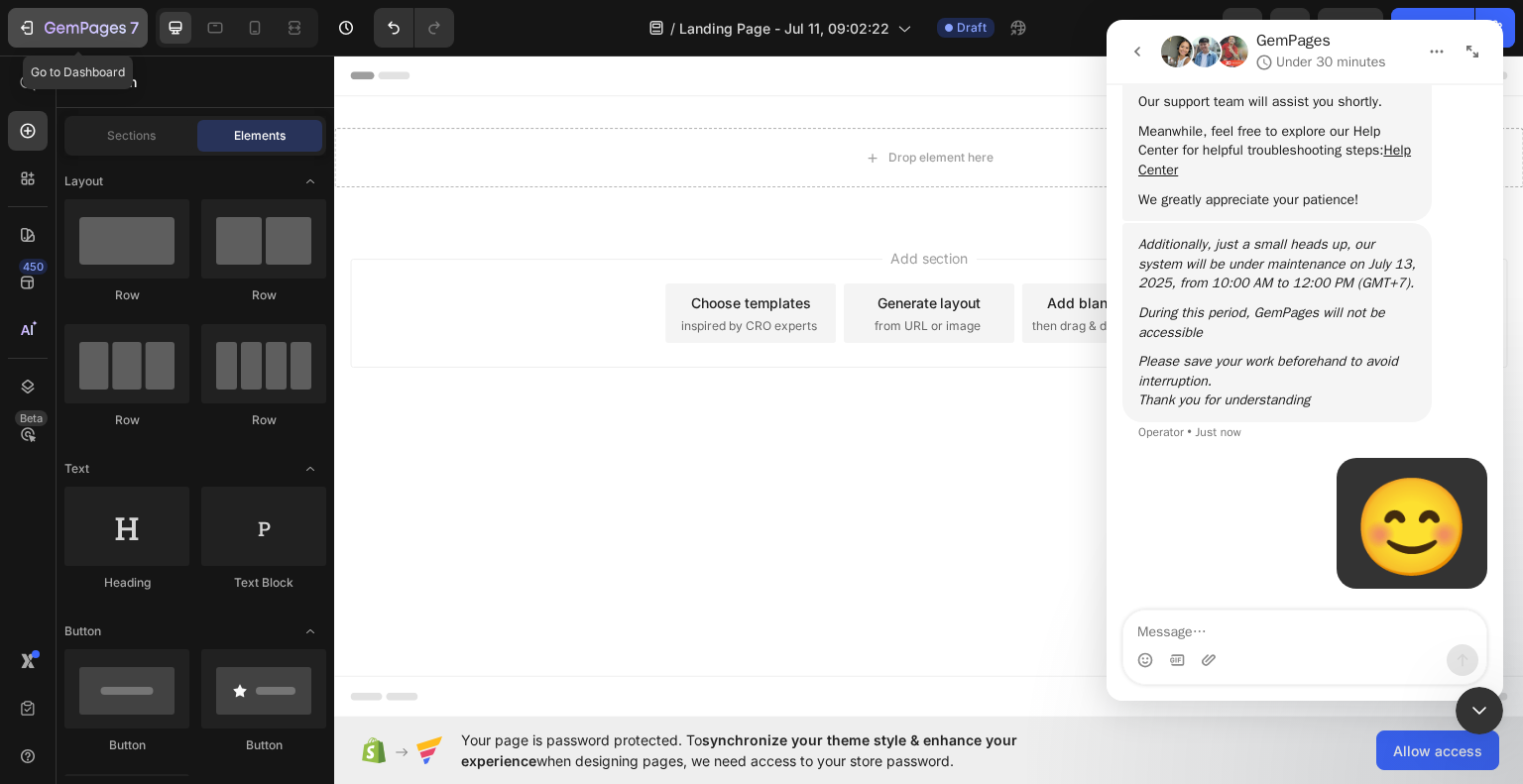 click on "7" 